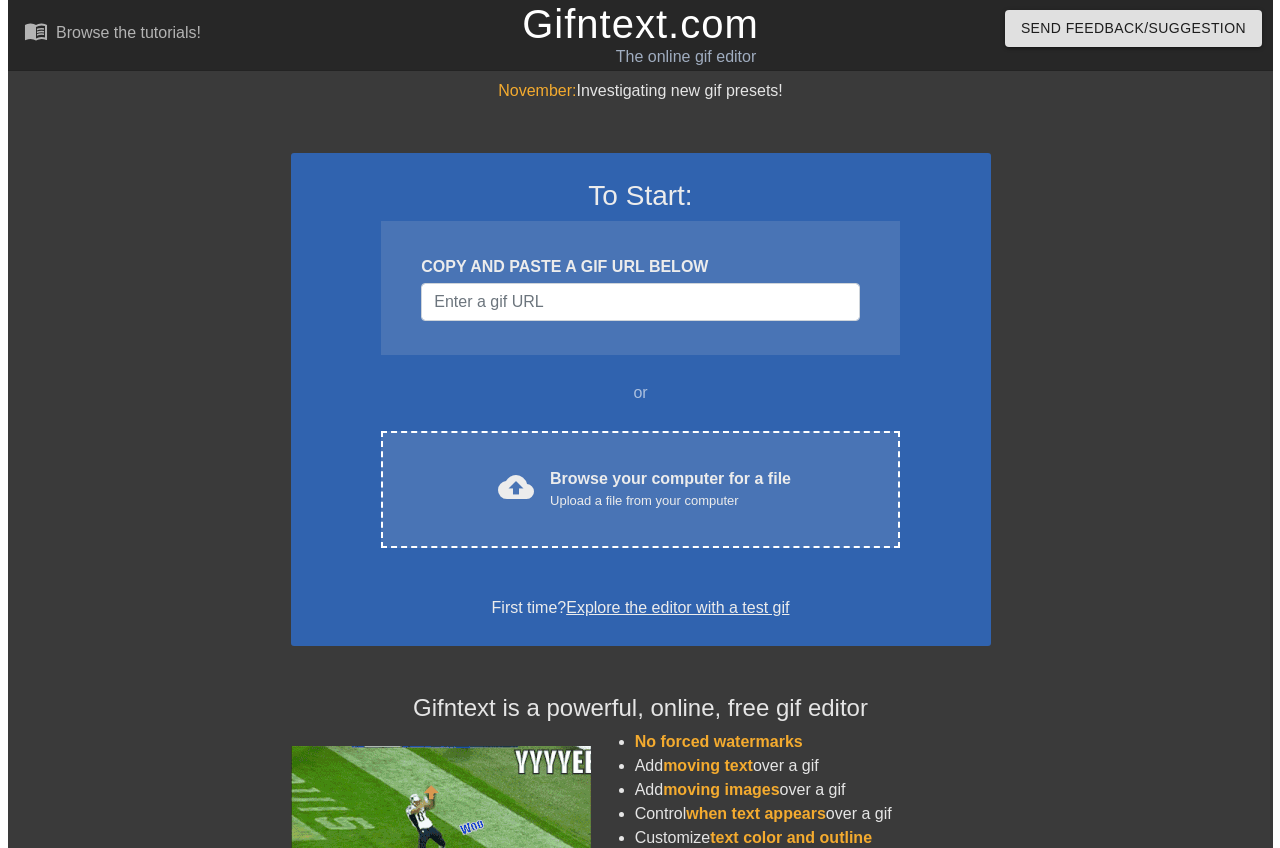 scroll, scrollTop: 0, scrollLeft: 0, axis: both 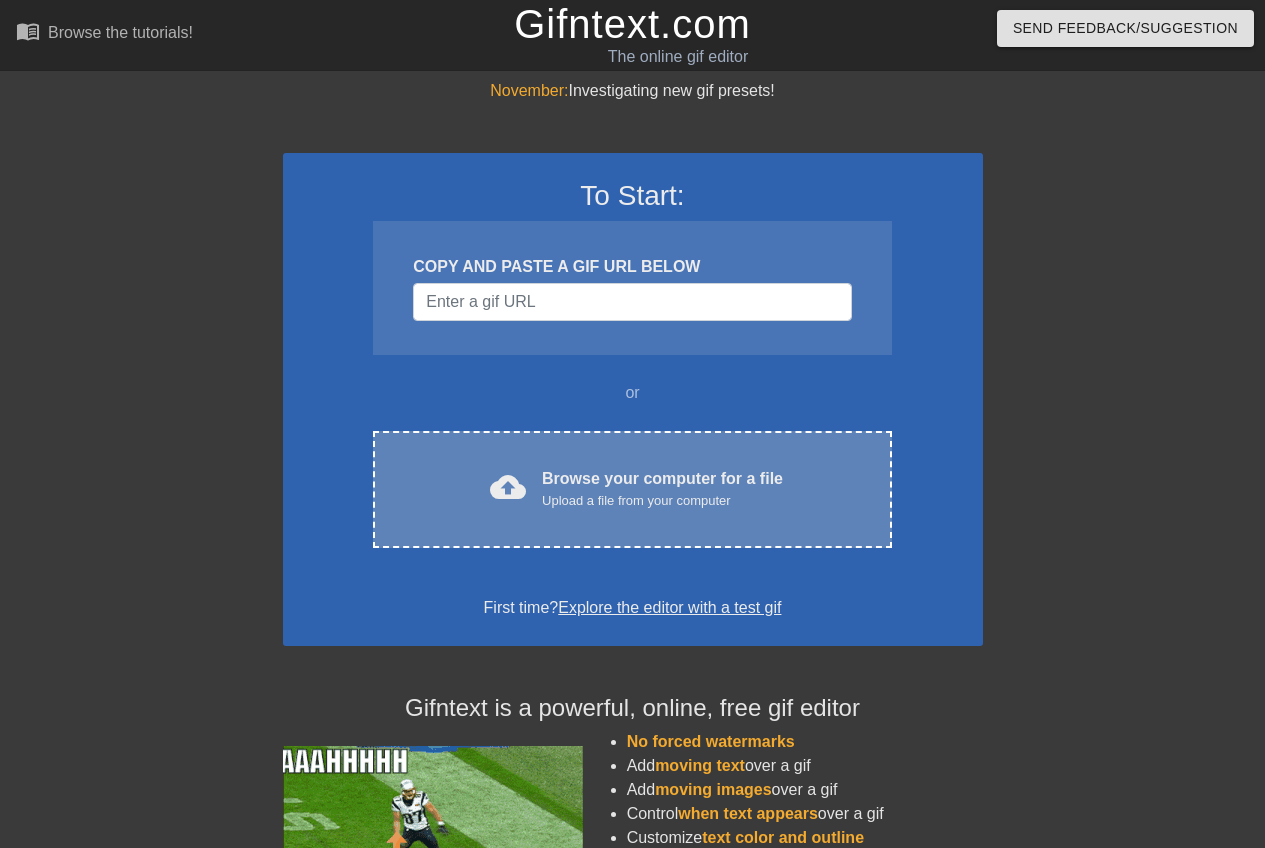click on "Upload a file from your computer" at bounding box center [662, 501] 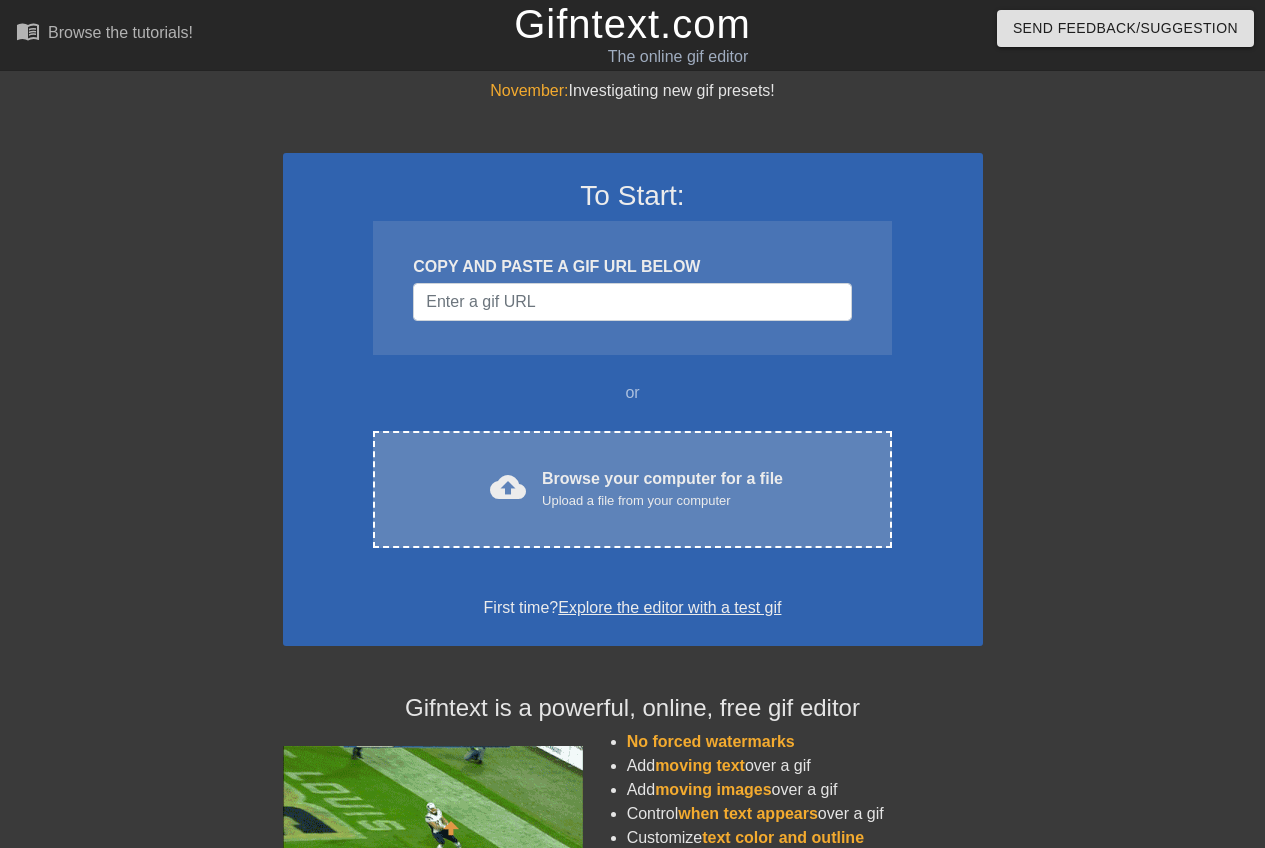 click on "Upload a file from your computer" at bounding box center (662, 501) 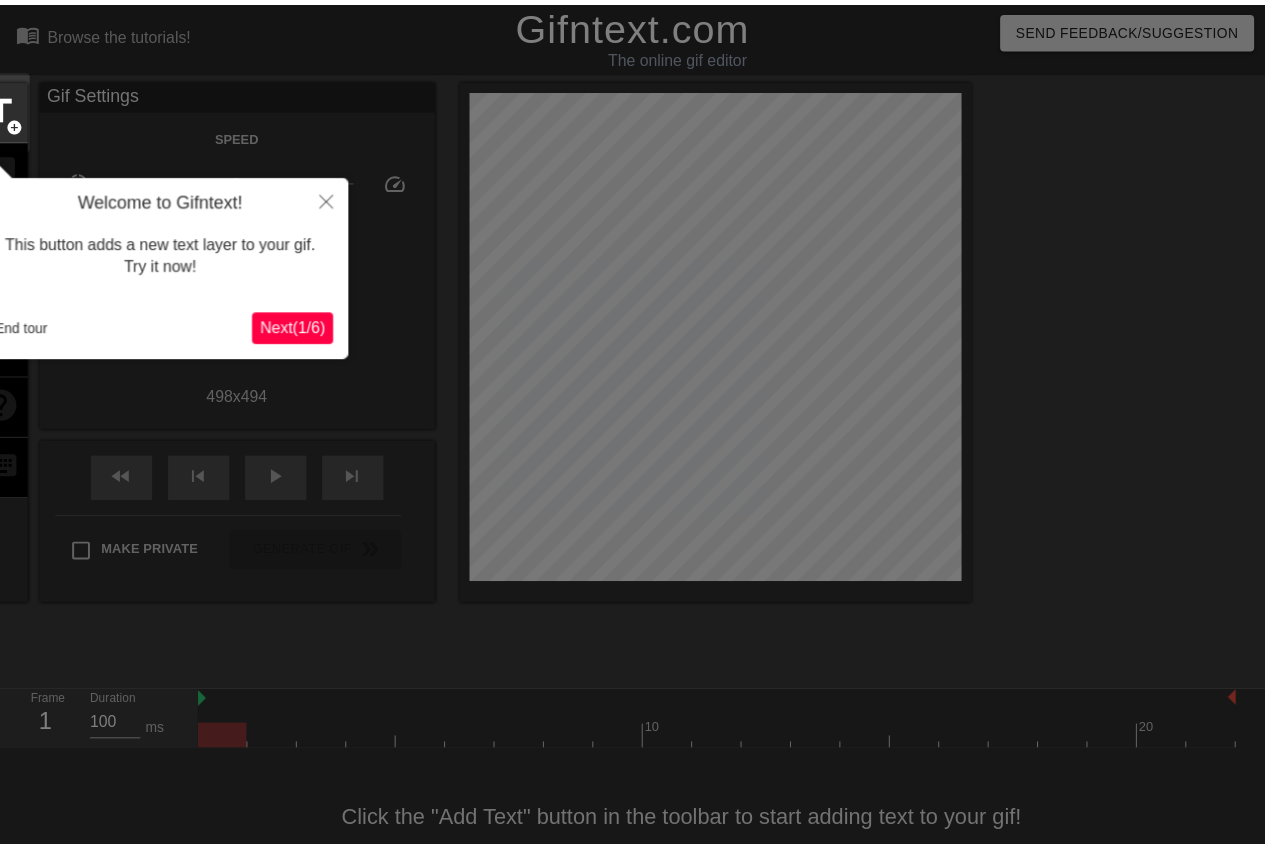 scroll, scrollTop: 43, scrollLeft: 0, axis: vertical 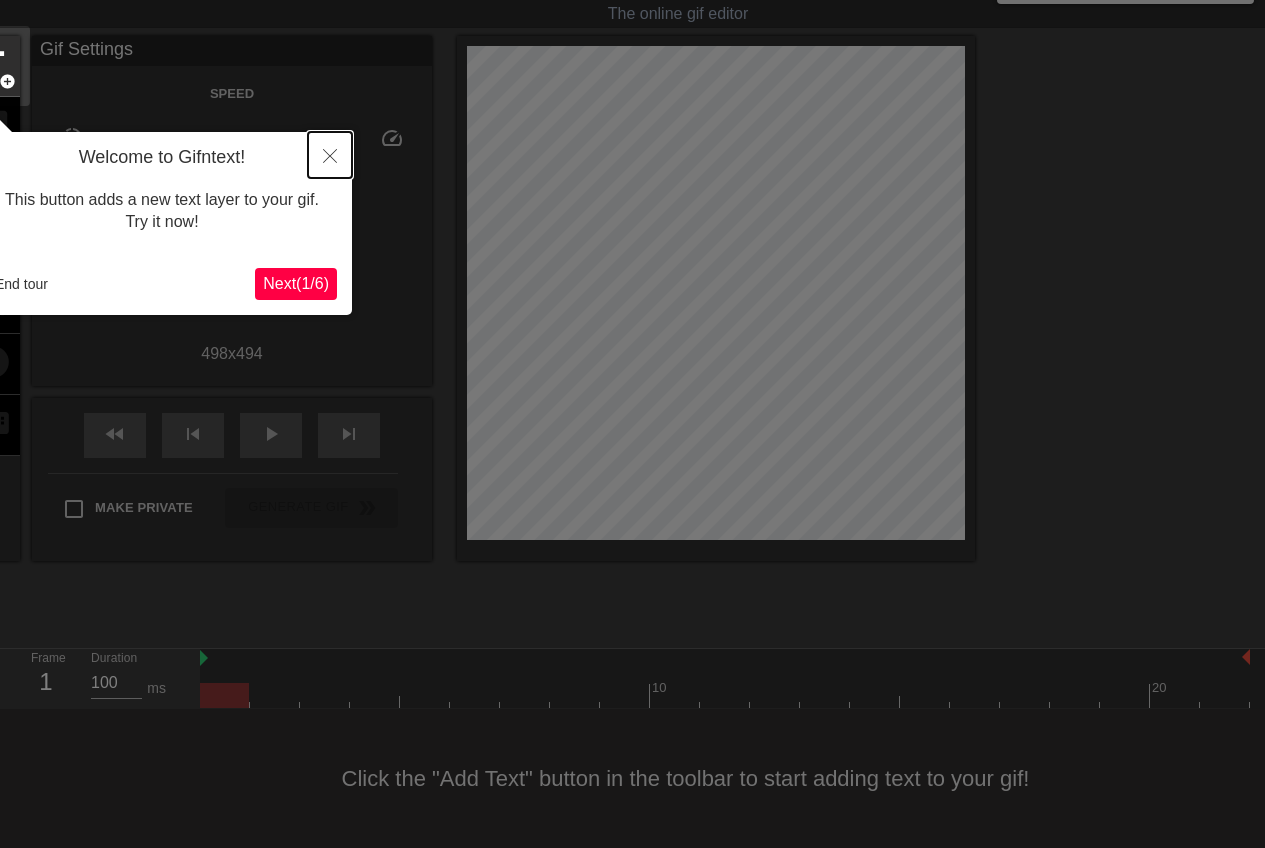 click at bounding box center (330, 155) 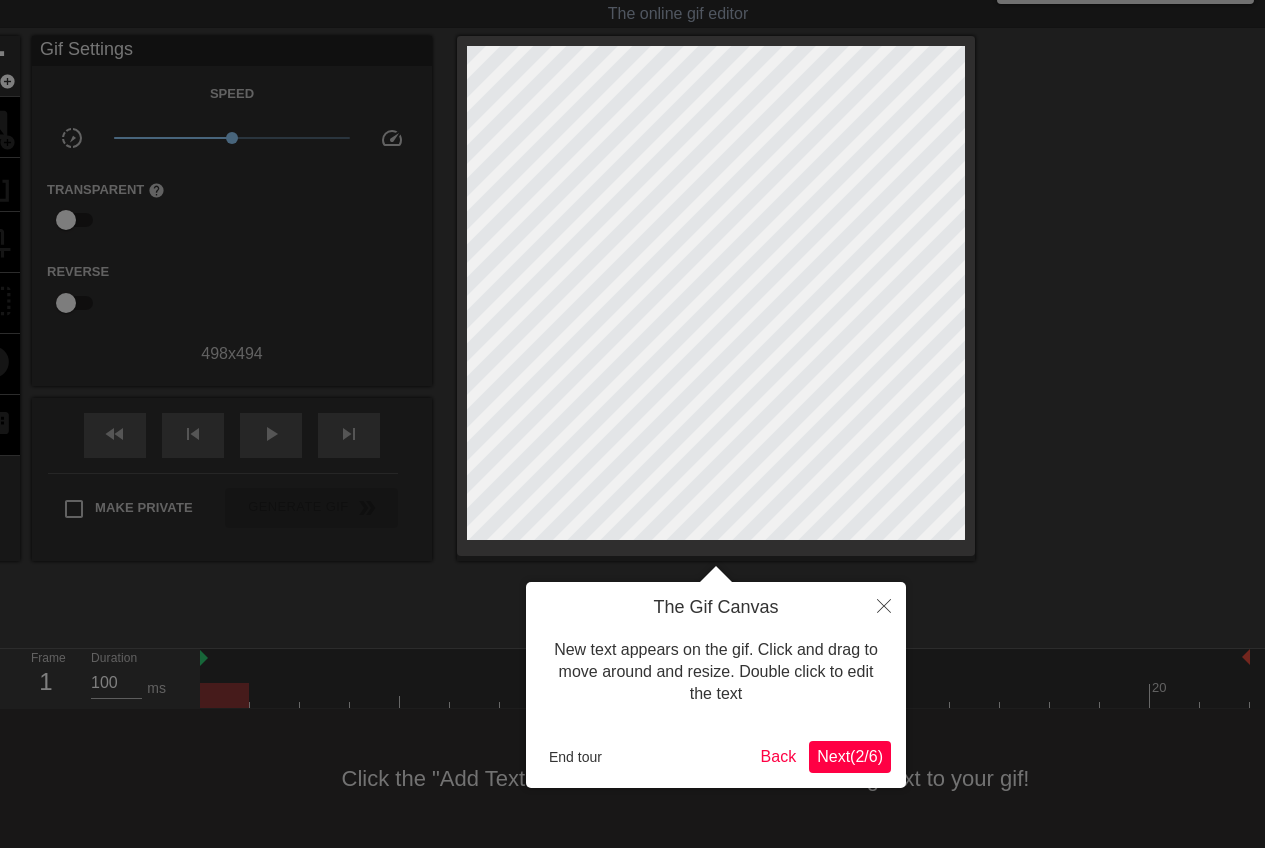 scroll, scrollTop: 0, scrollLeft: 0, axis: both 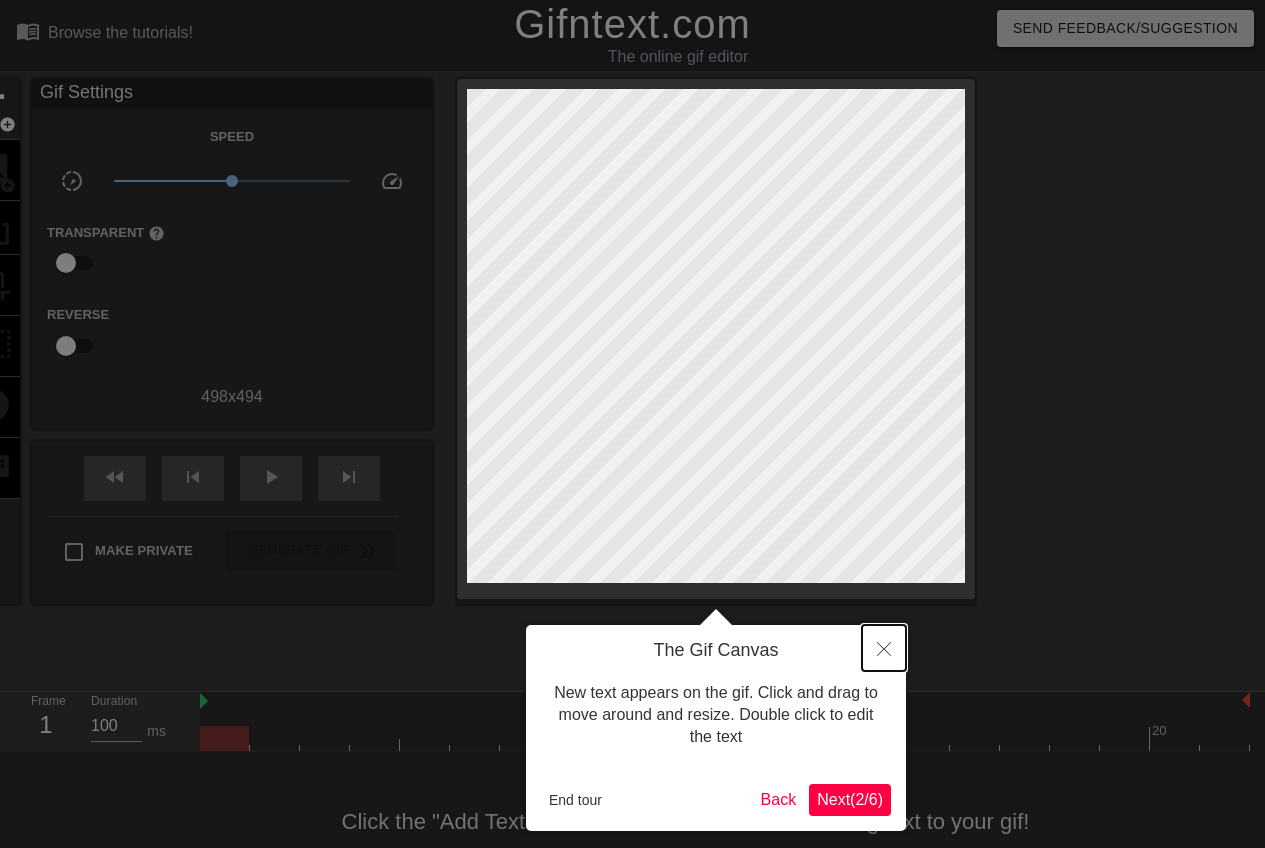 click at bounding box center (884, 648) 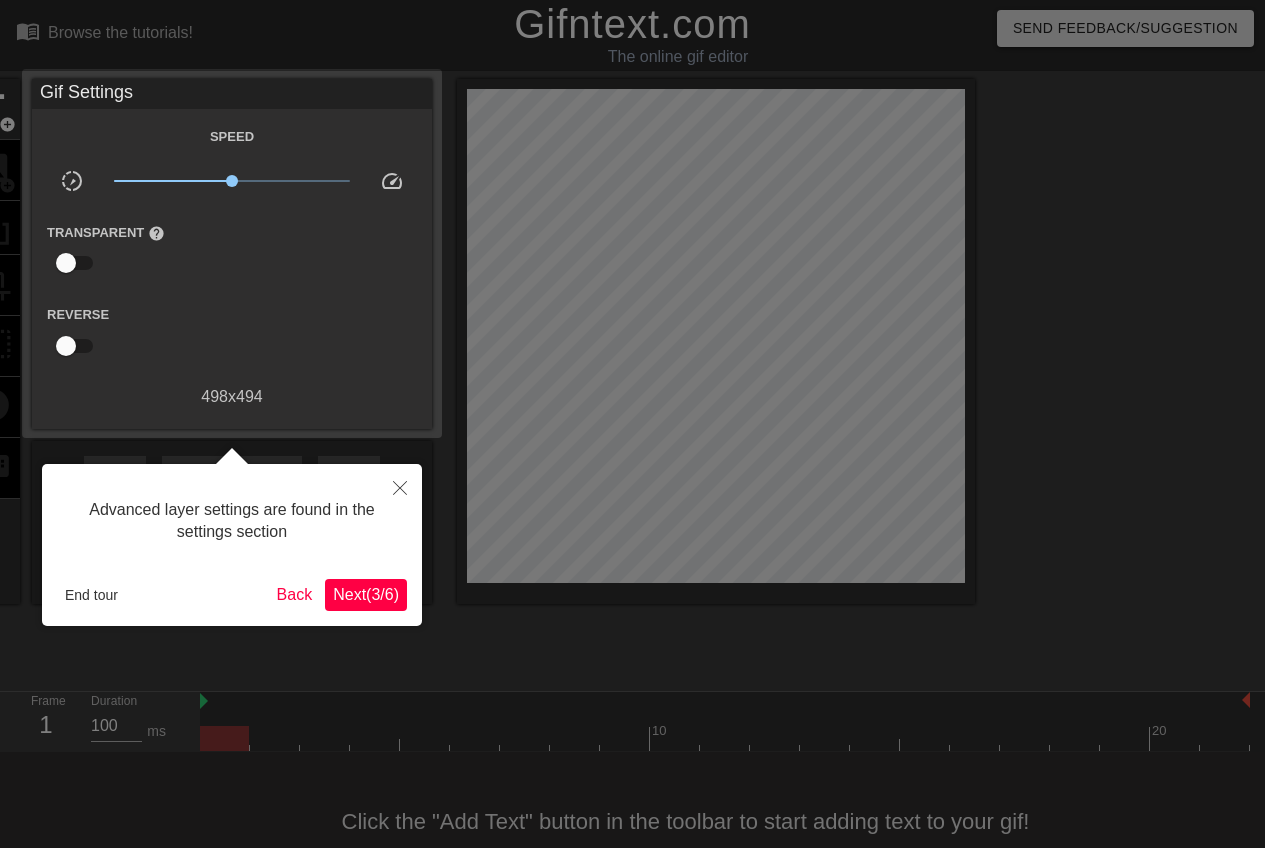 scroll, scrollTop: 43, scrollLeft: 0, axis: vertical 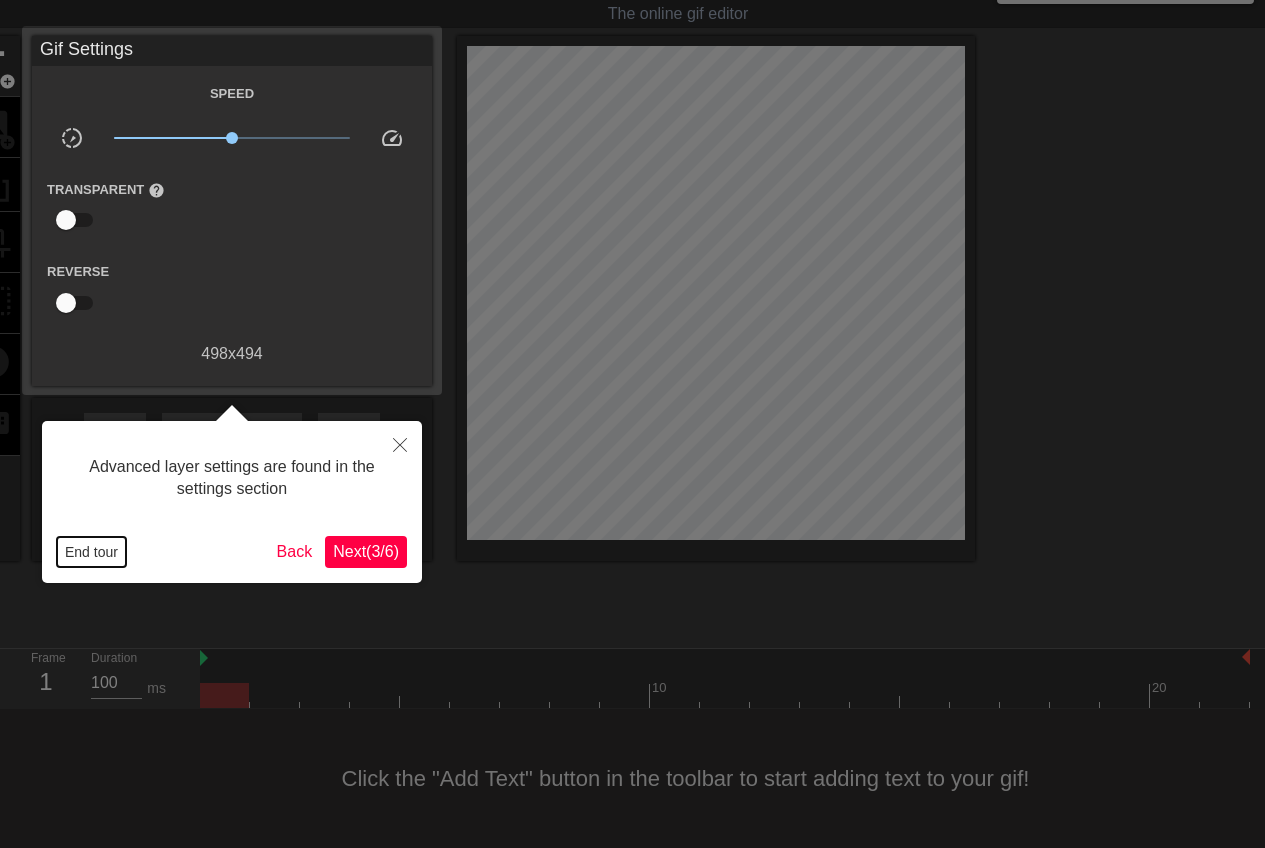 click on "End tour" at bounding box center (91, 552) 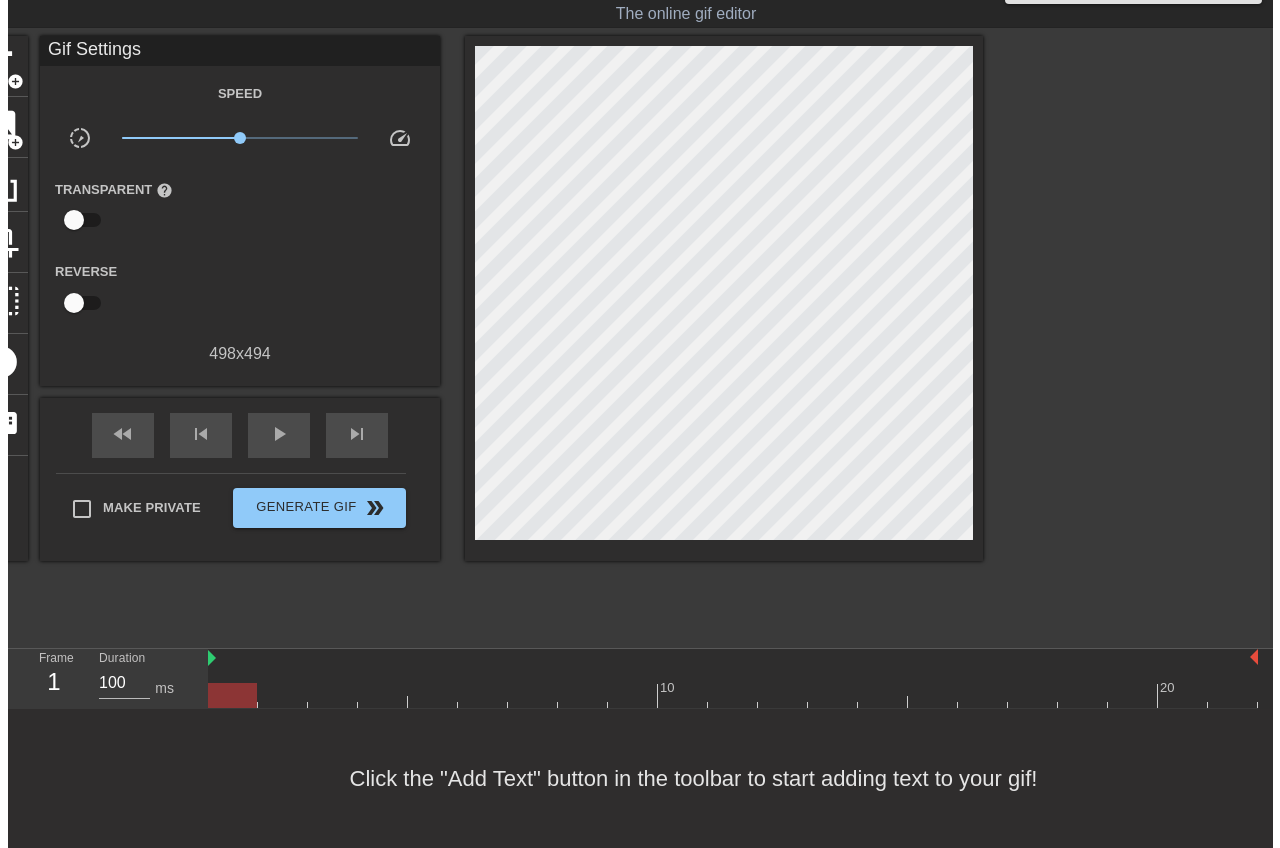 scroll, scrollTop: 0, scrollLeft: 0, axis: both 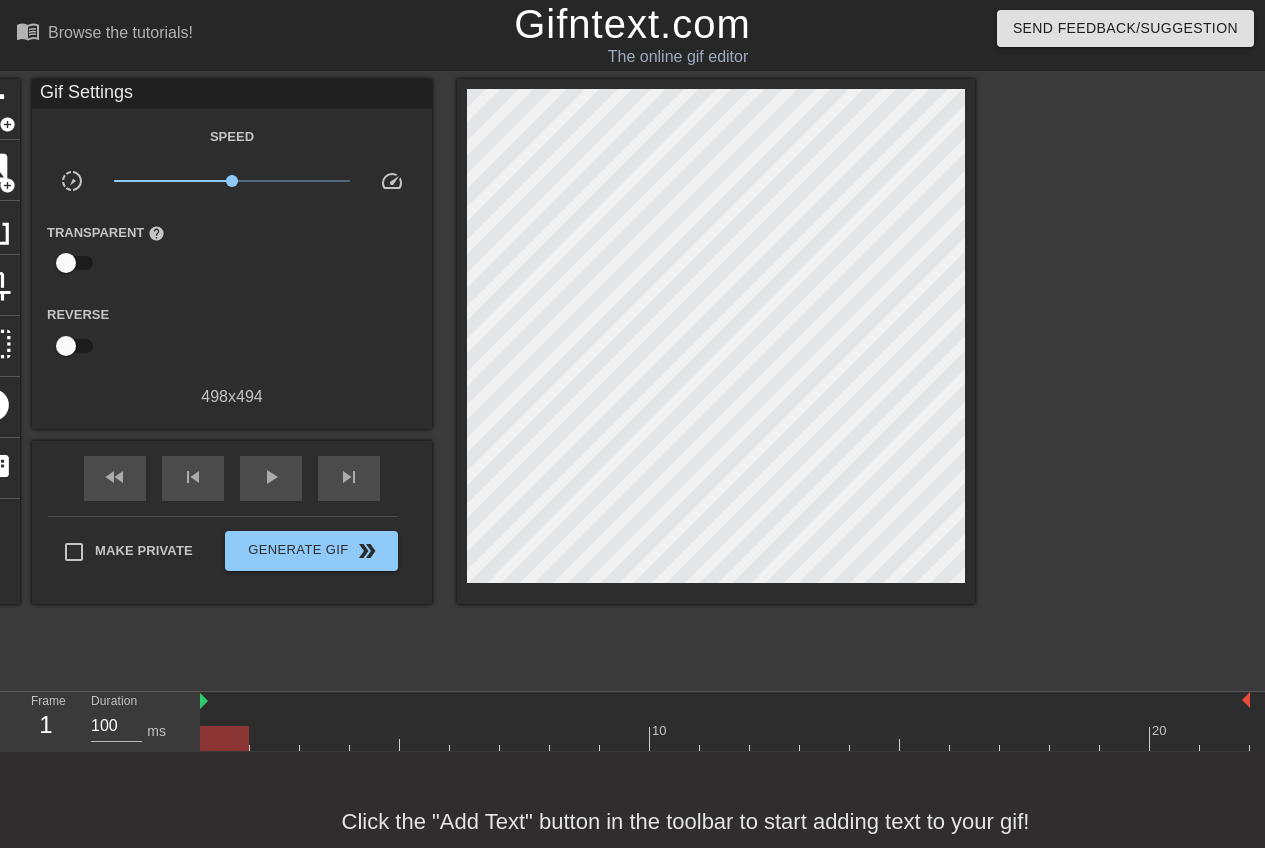 drag, startPoint x: 203, startPoint y: 705, endPoint x: 220, endPoint y: 705, distance: 17 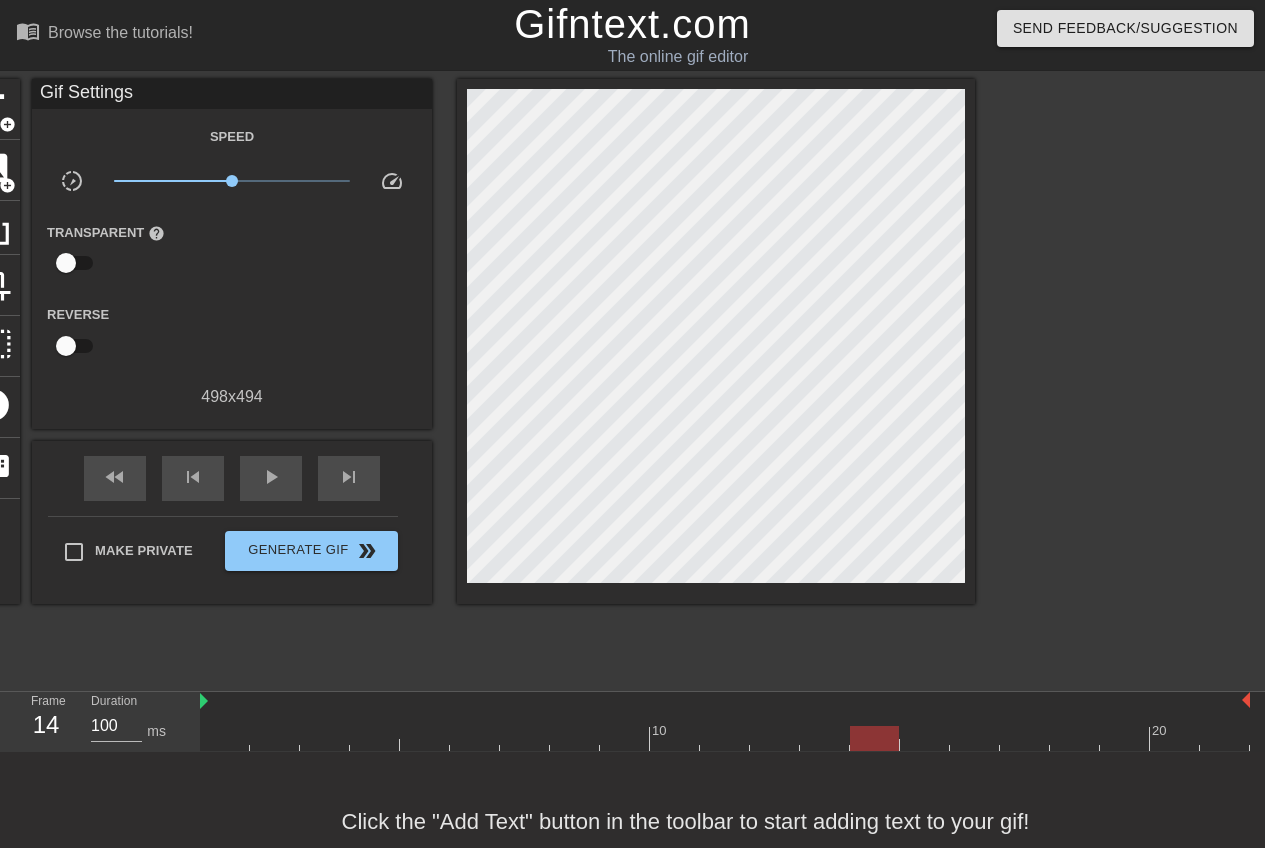 drag, startPoint x: 214, startPoint y: 733, endPoint x: 897, endPoint y: 748, distance: 683.1647 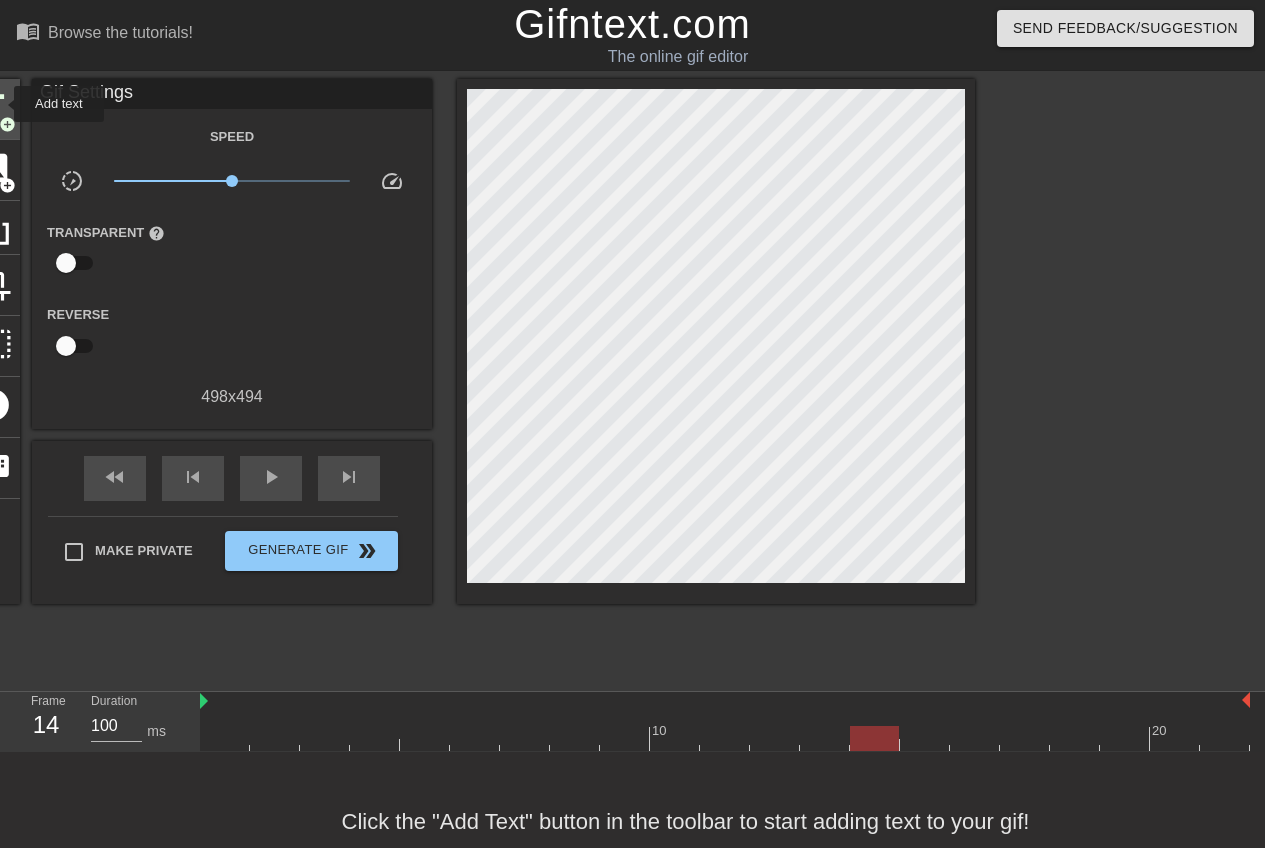 click on "title" at bounding box center [-7, 107] 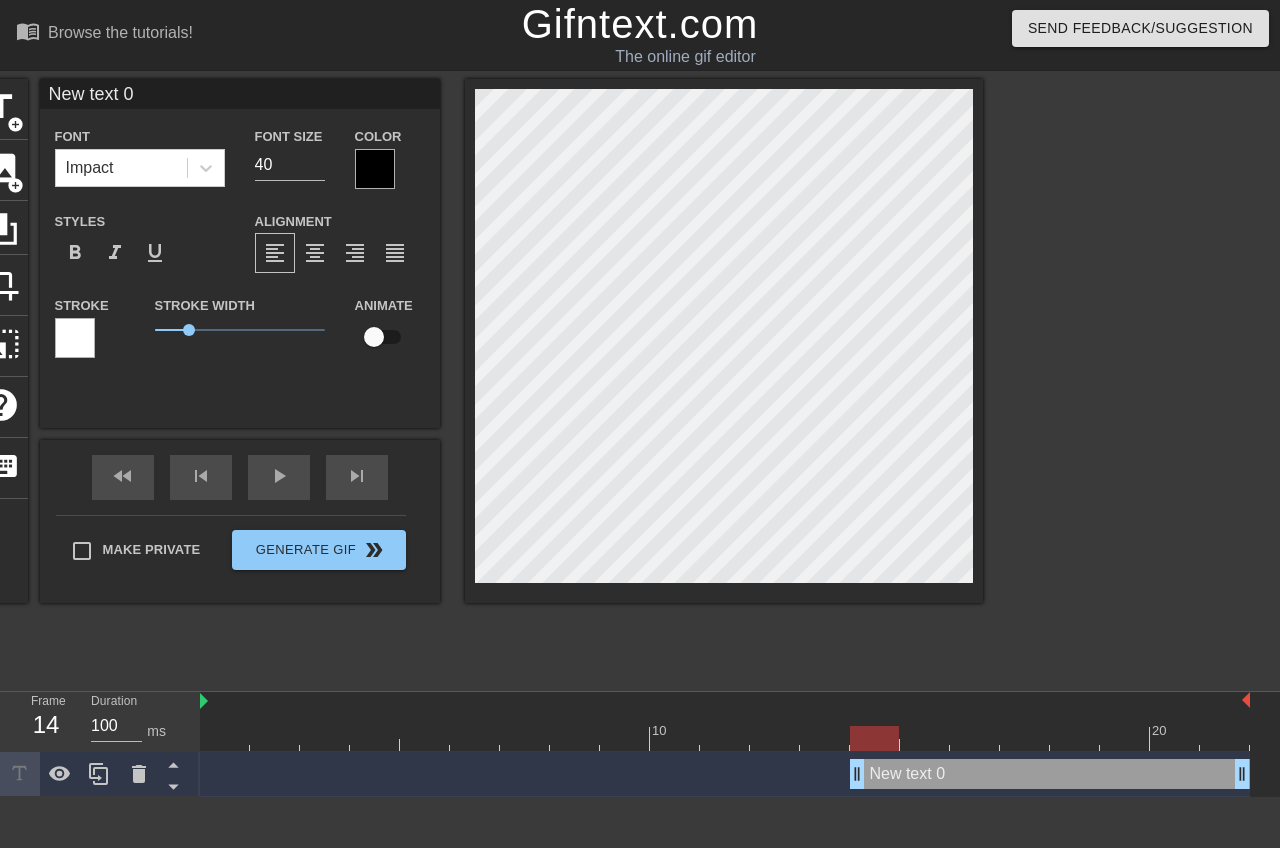 click at bounding box center (375, 169) 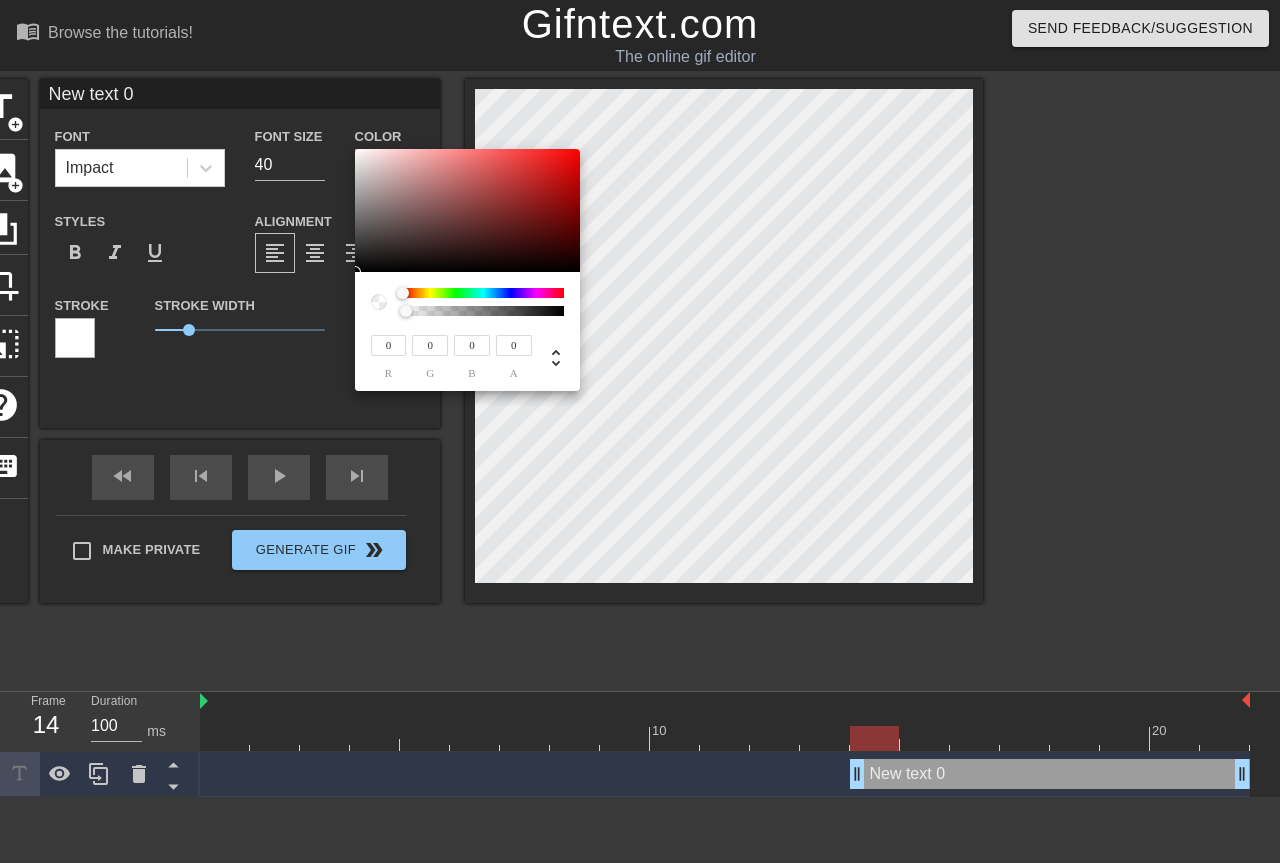 drag, startPoint x: 425, startPoint y: 312, endPoint x: 333, endPoint y: 309, distance: 92.0489 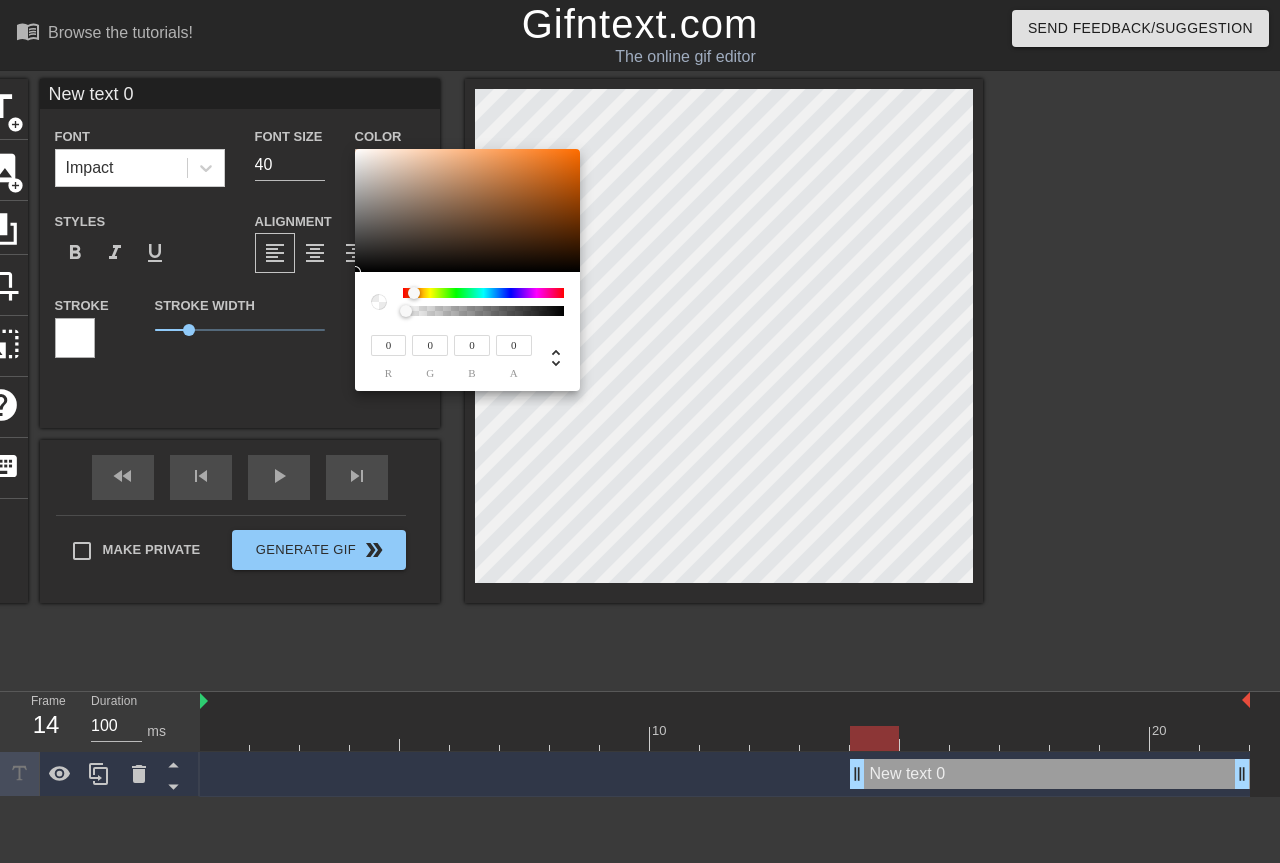 type on "246" 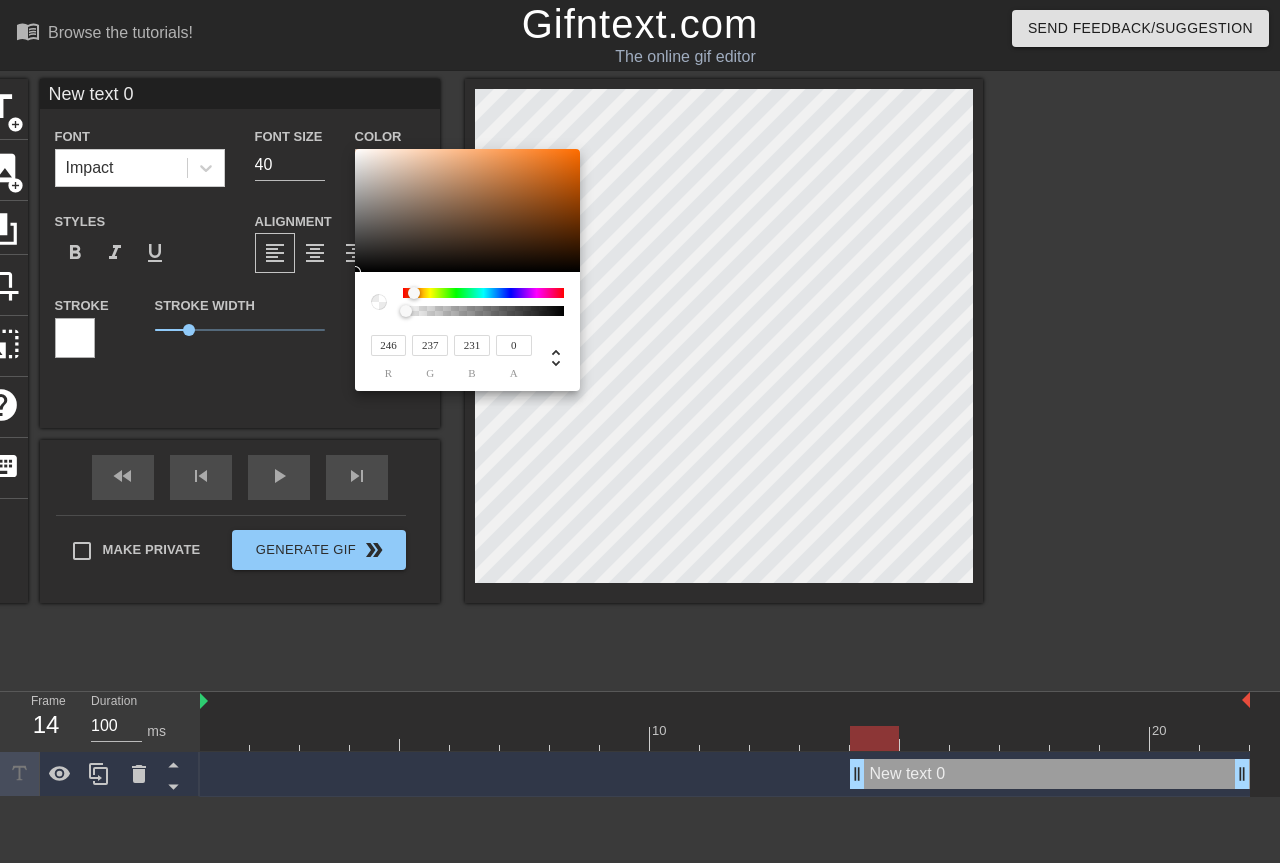 type on "255" 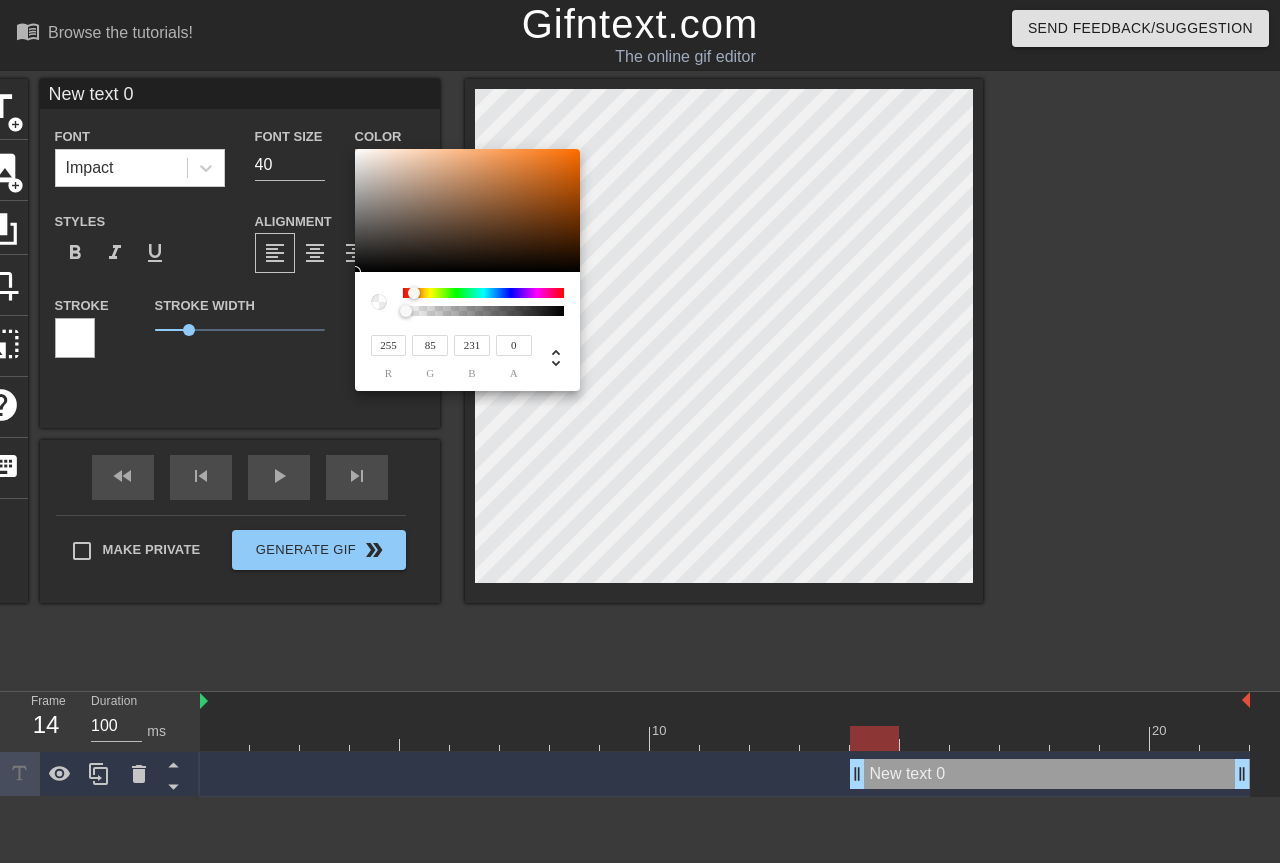 type on "85" 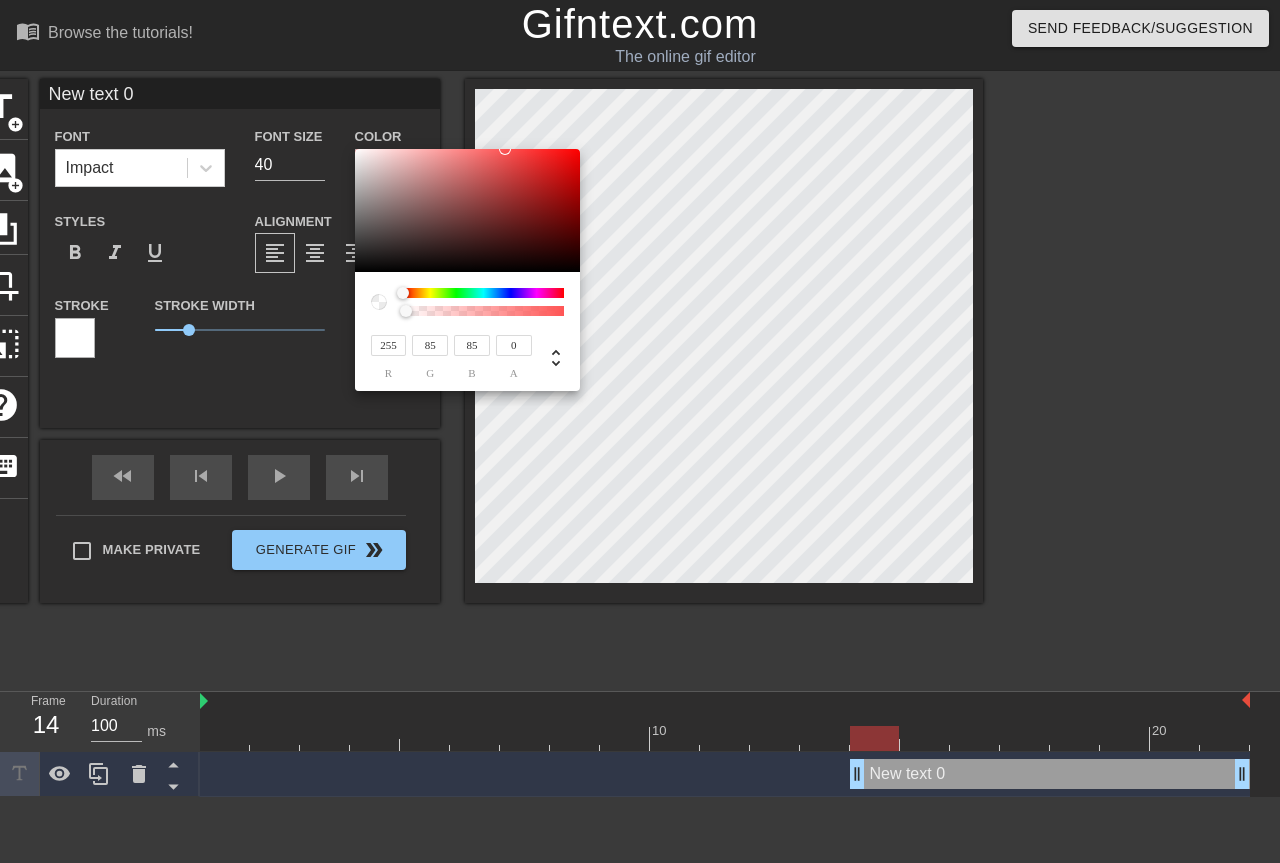 type on "255" 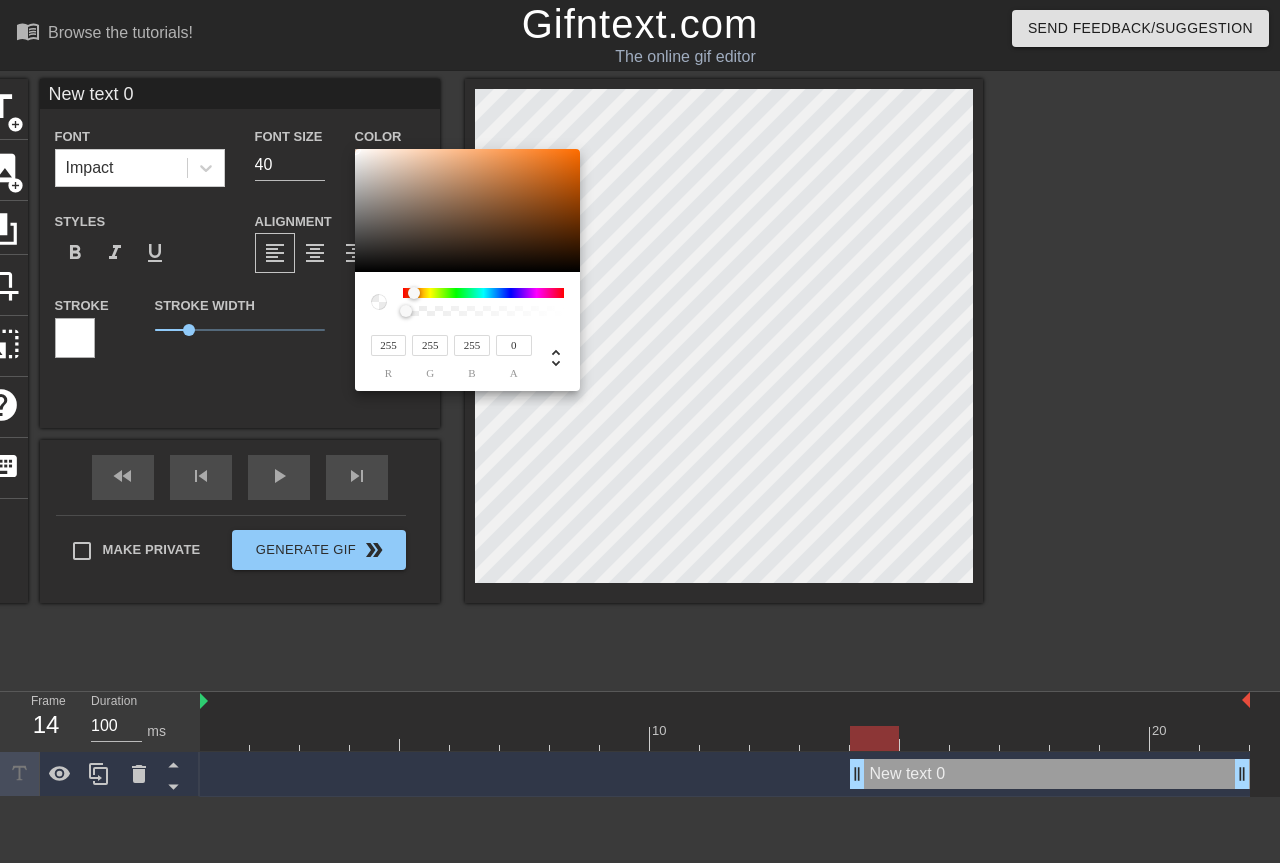 type on "172" 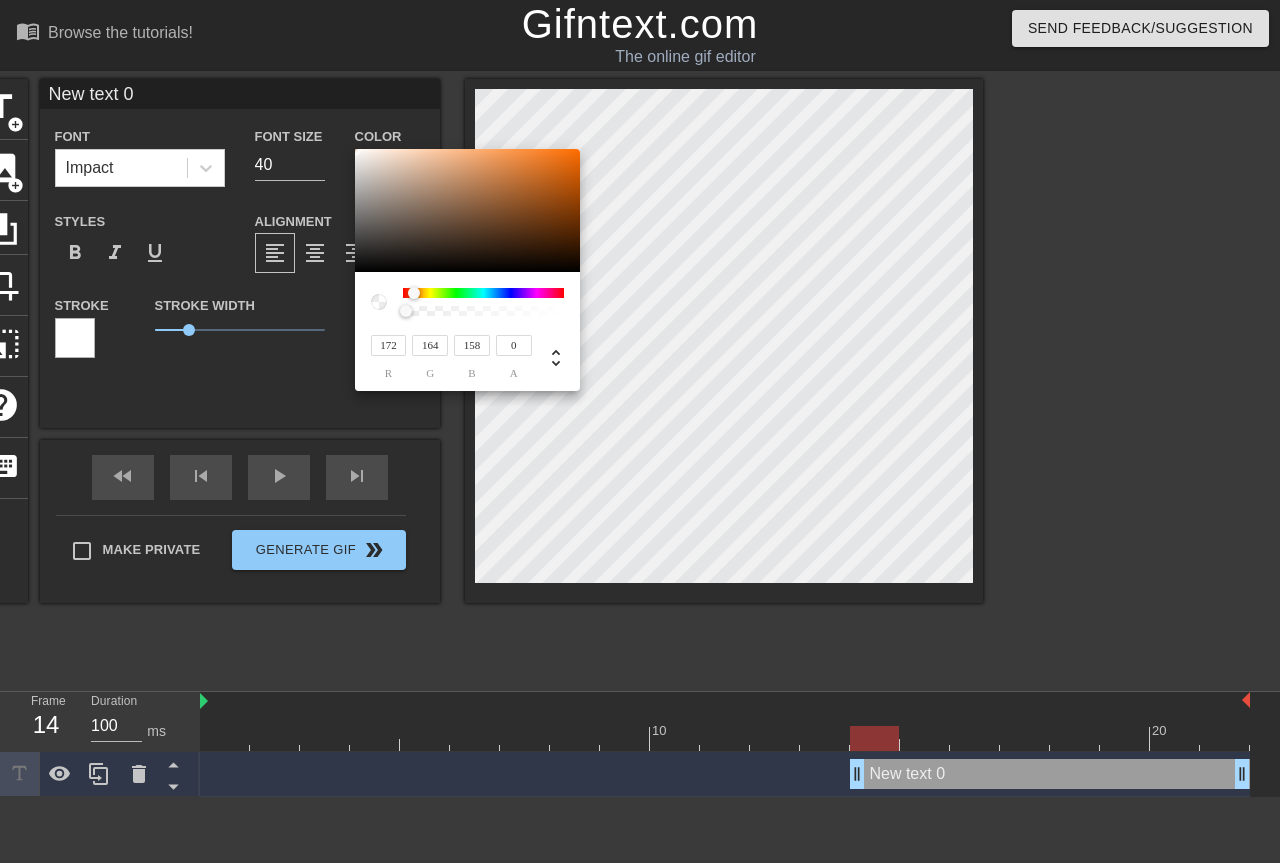 type on "158" 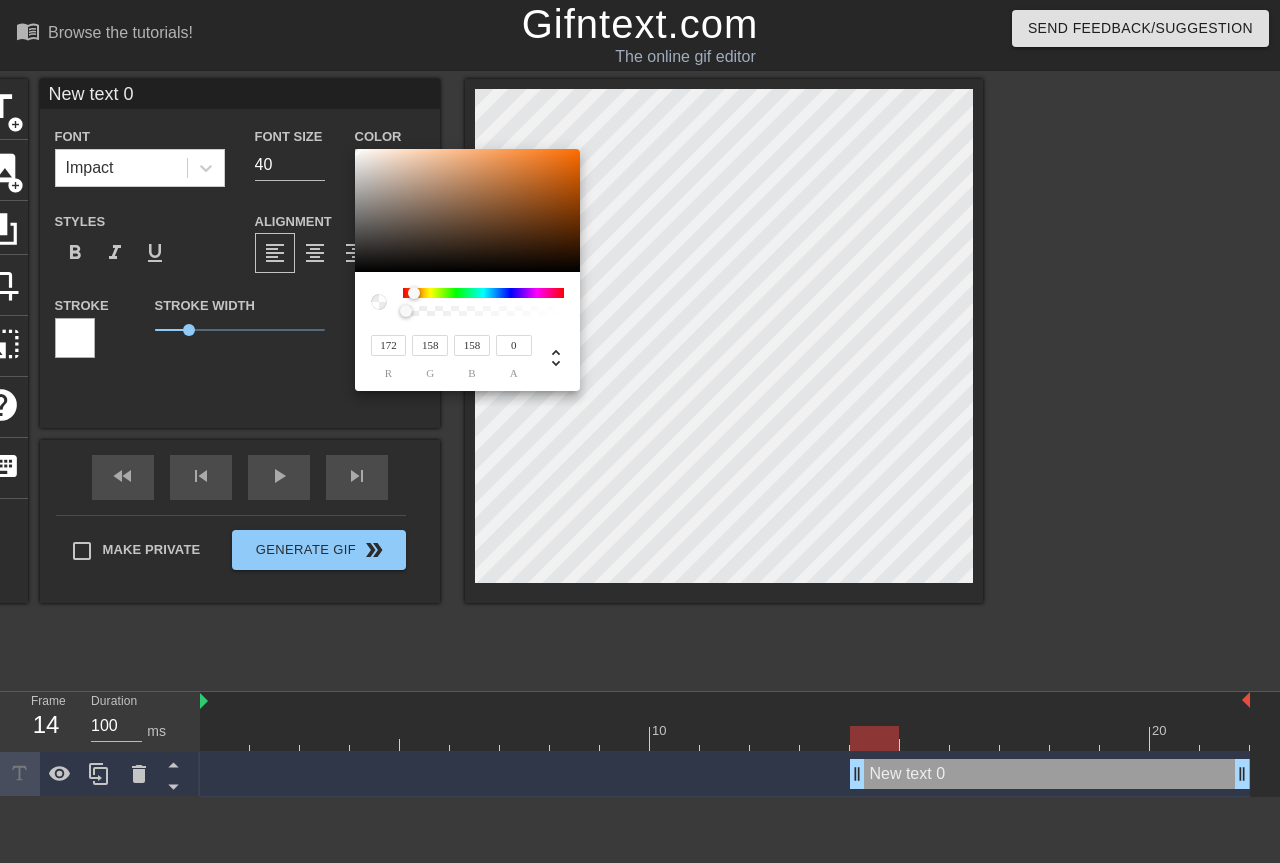 type on "167" 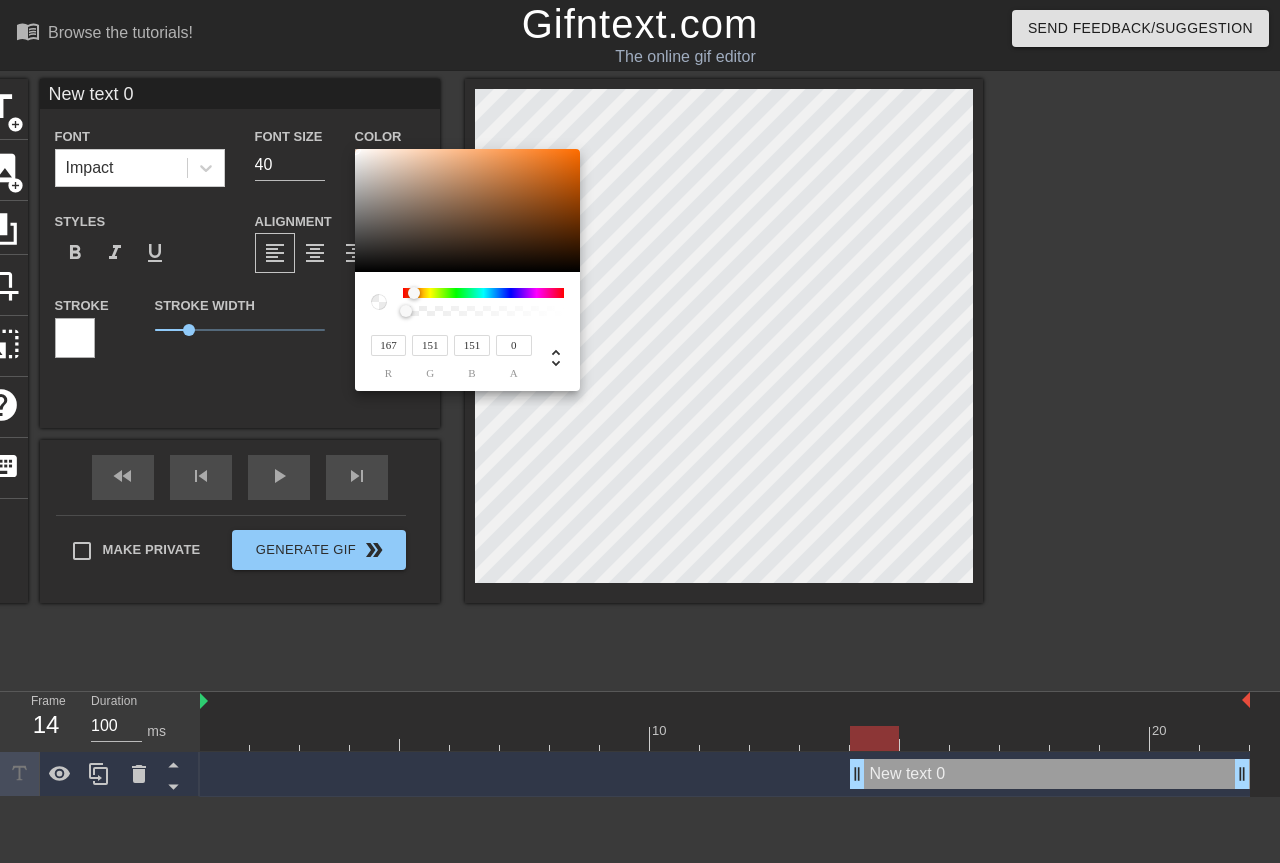 type on "182" 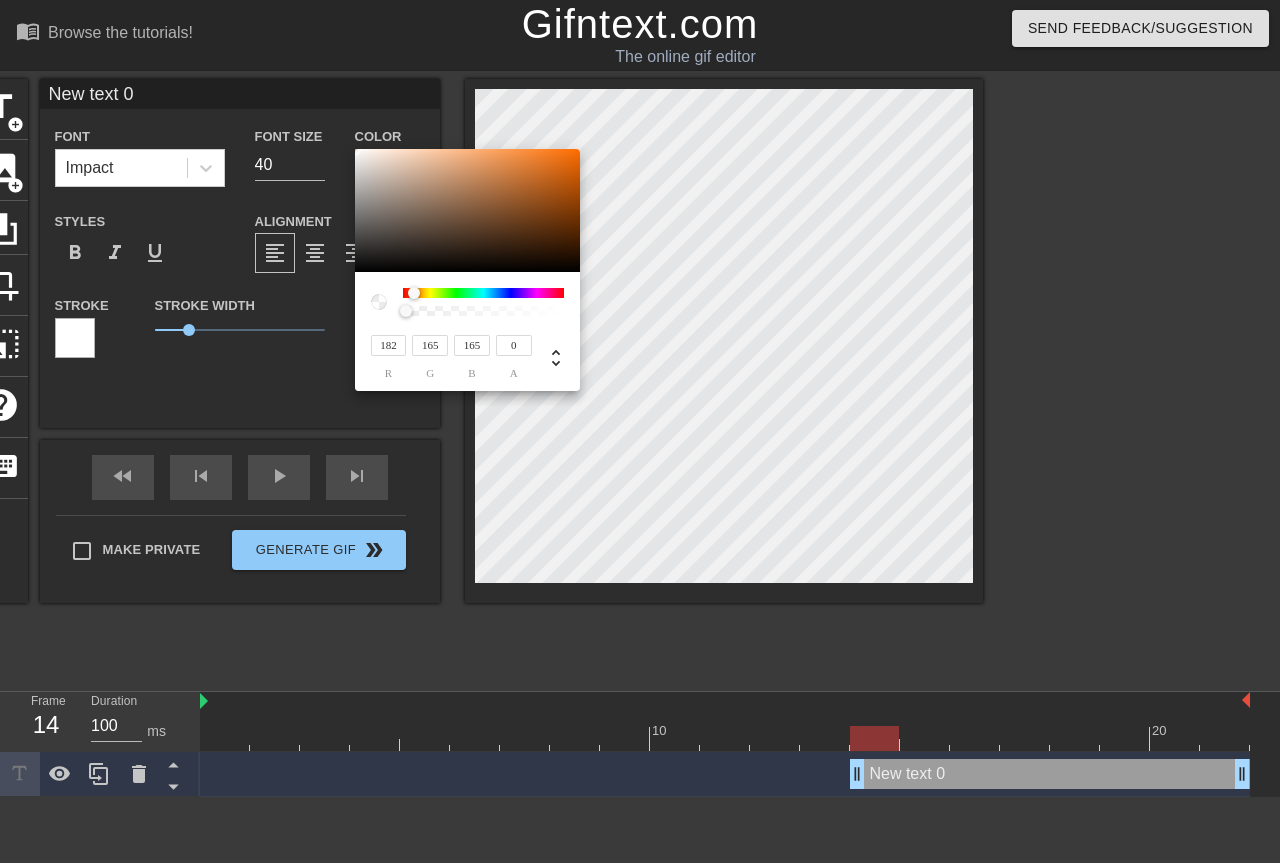 type on "205" 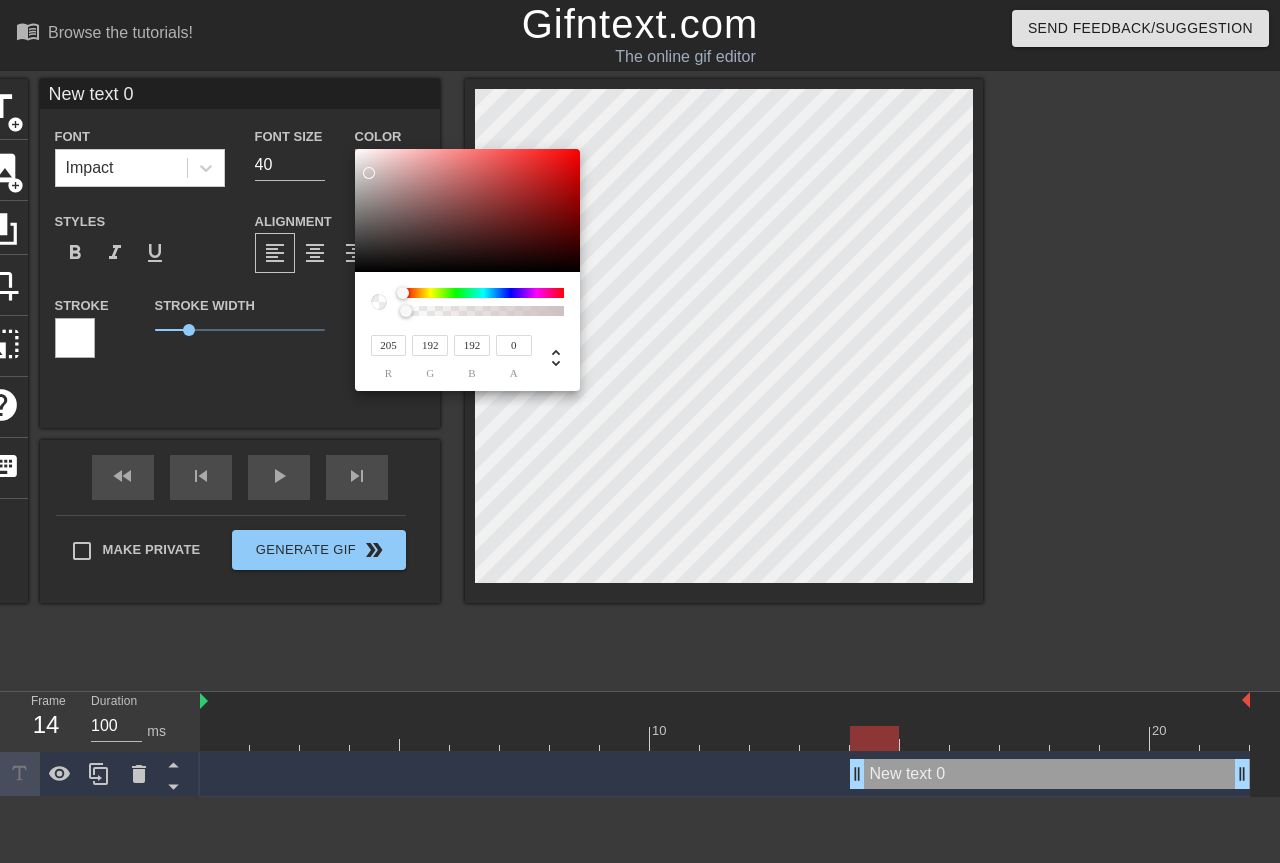 type on "217" 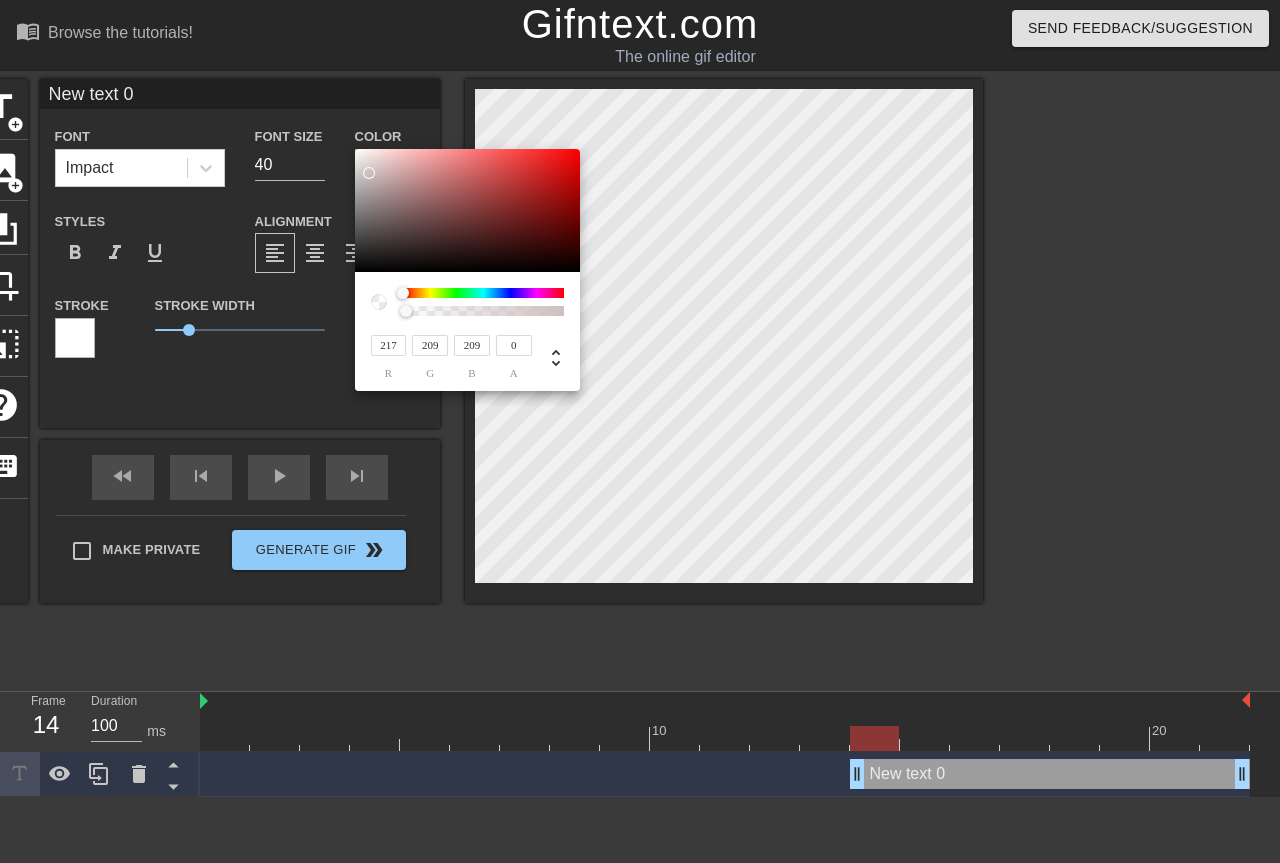 type on "221" 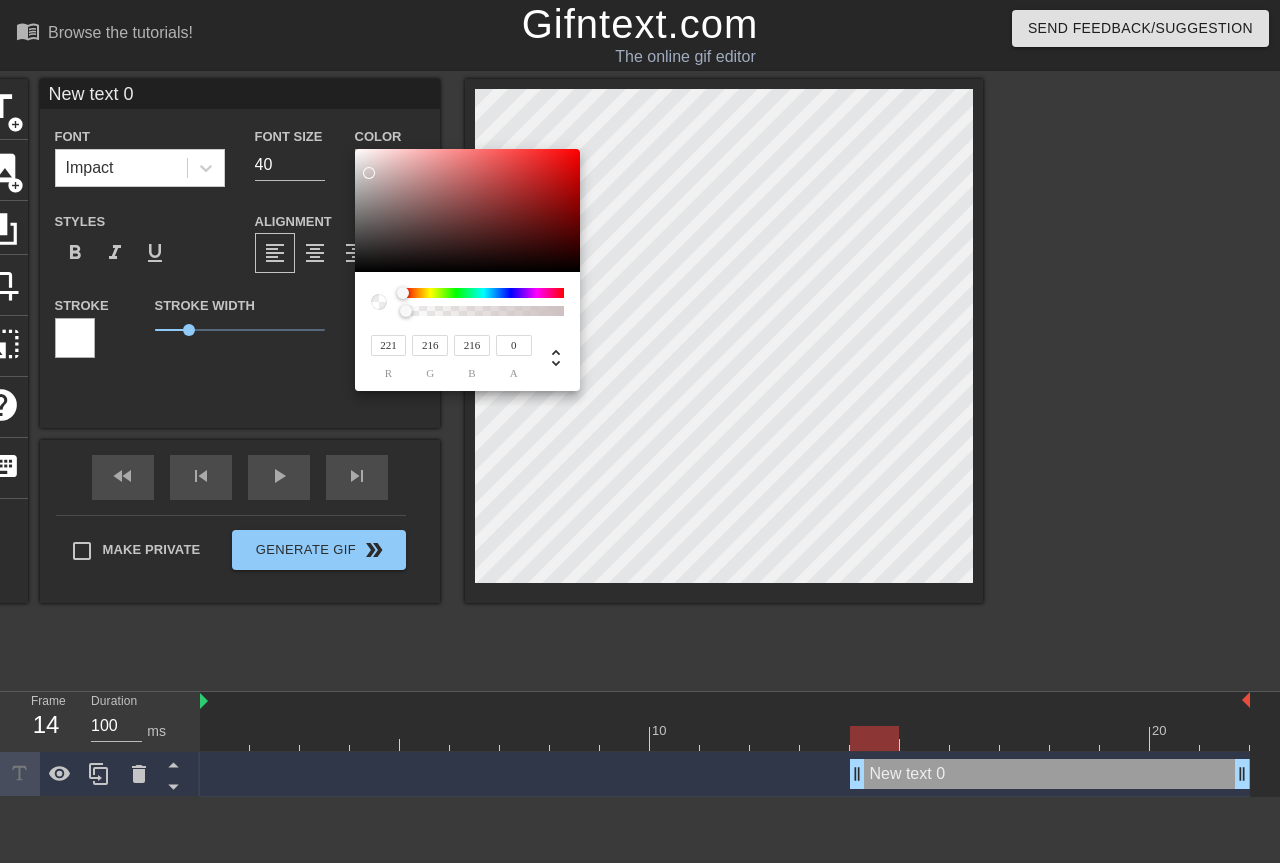 type on "227" 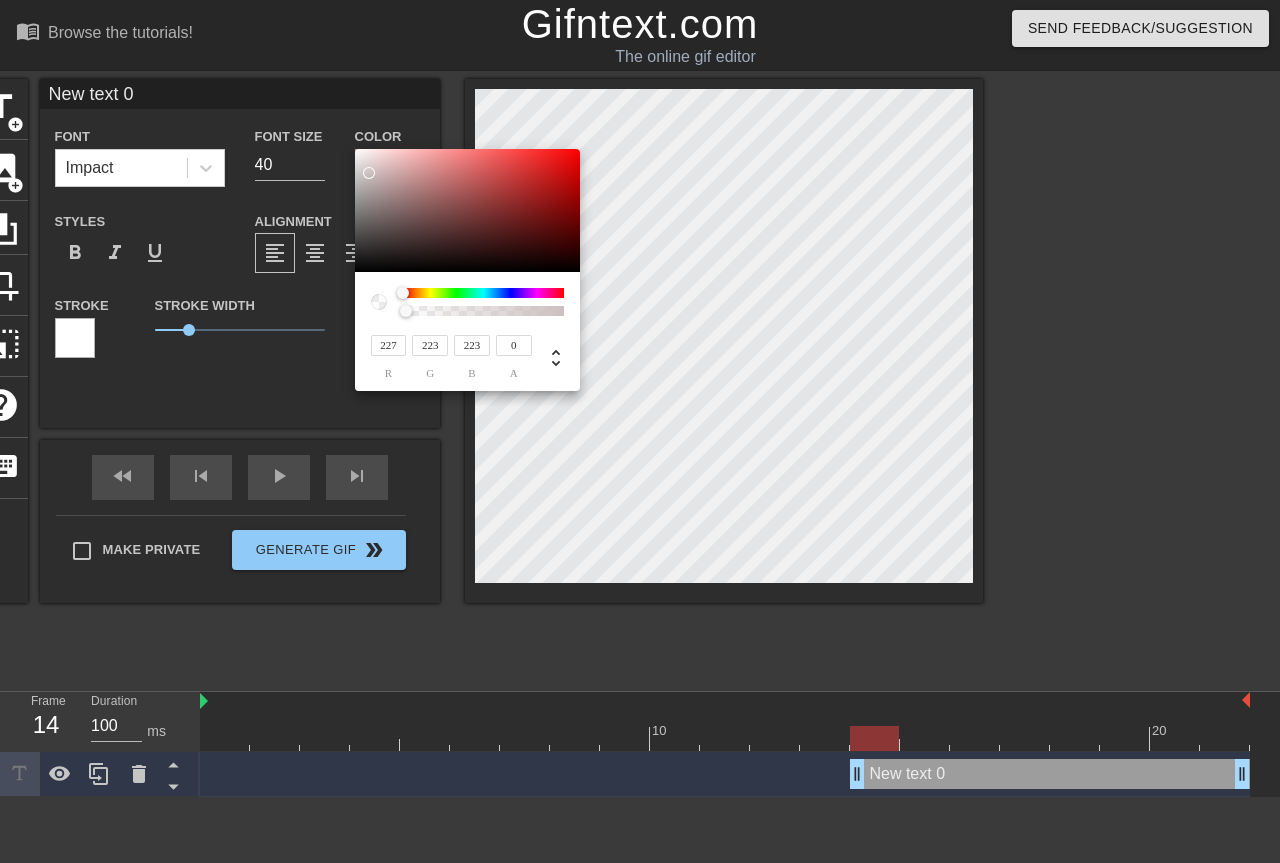type on "233" 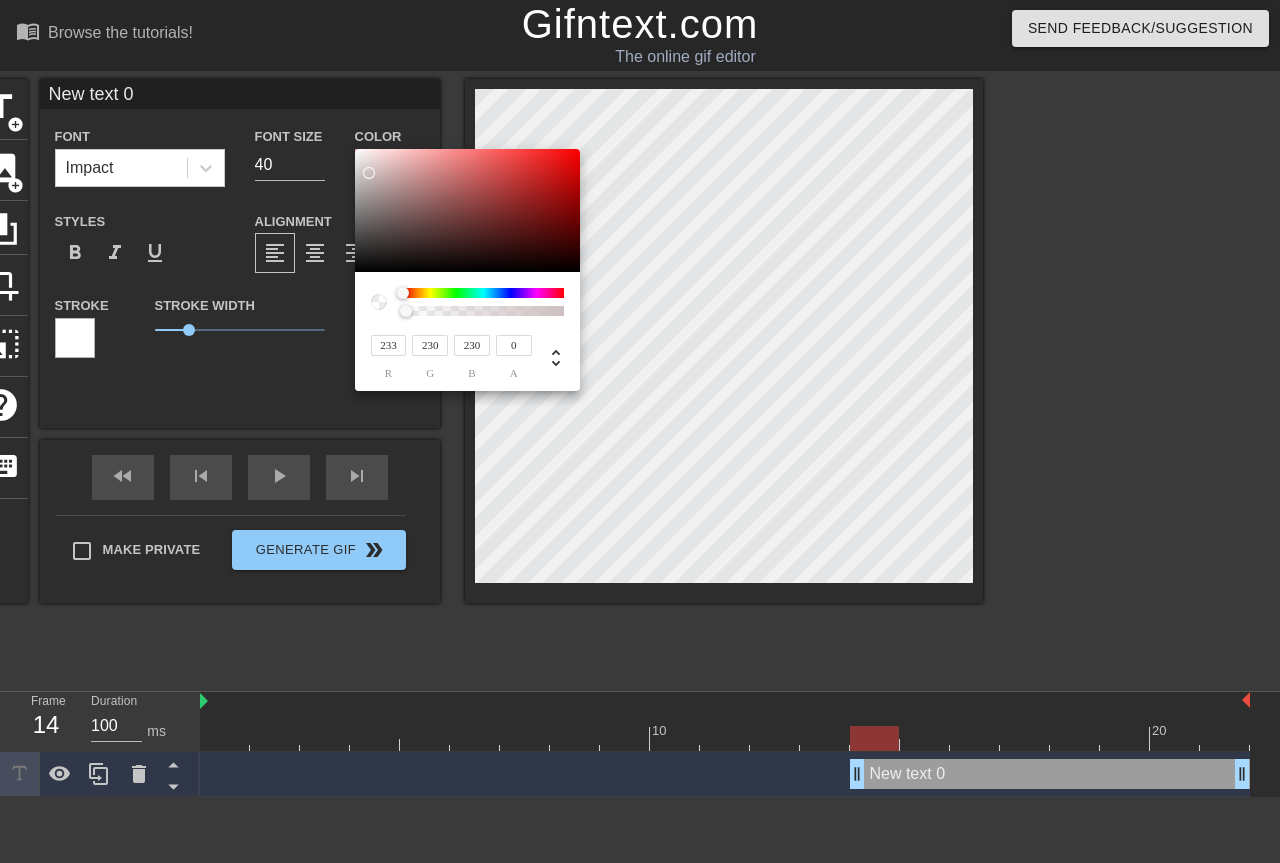 type on "242" 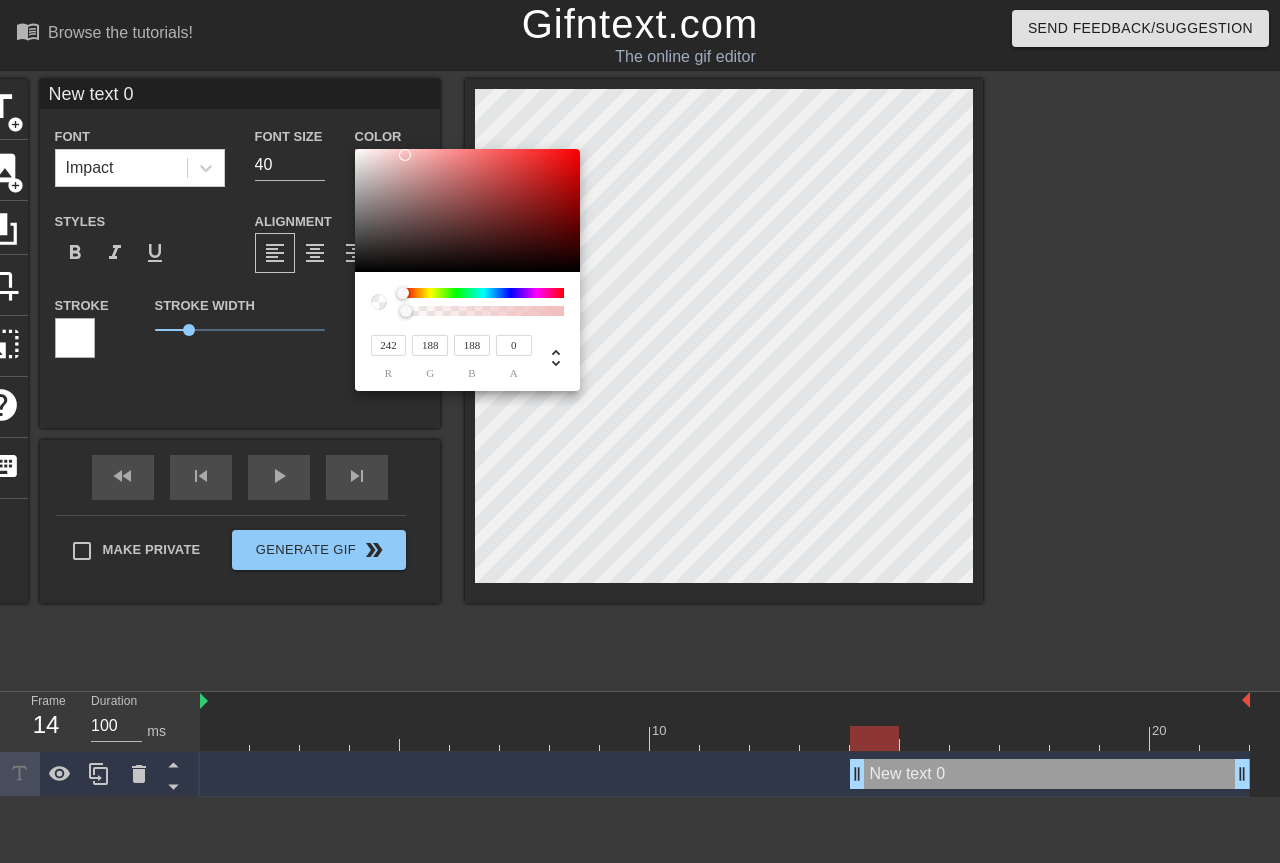 type on "255" 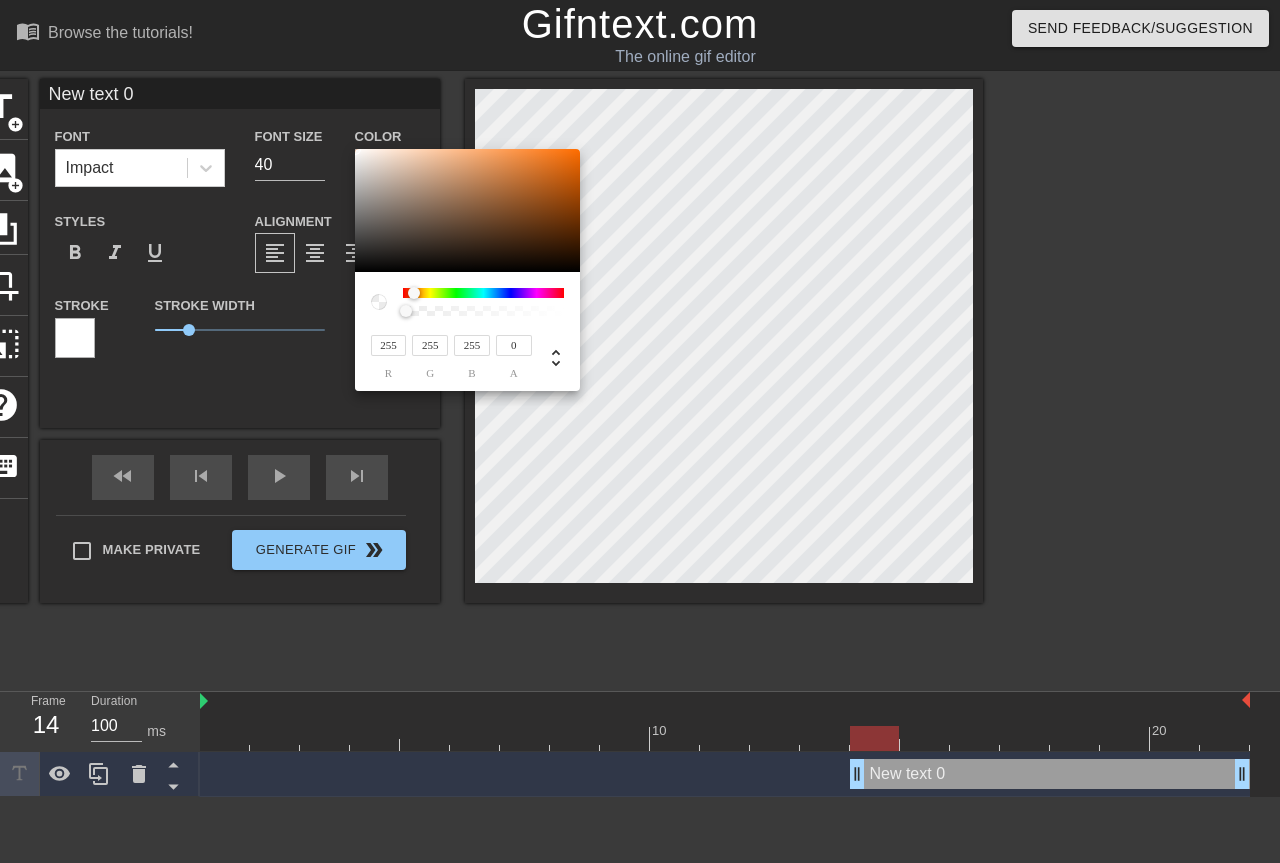 type on "254" 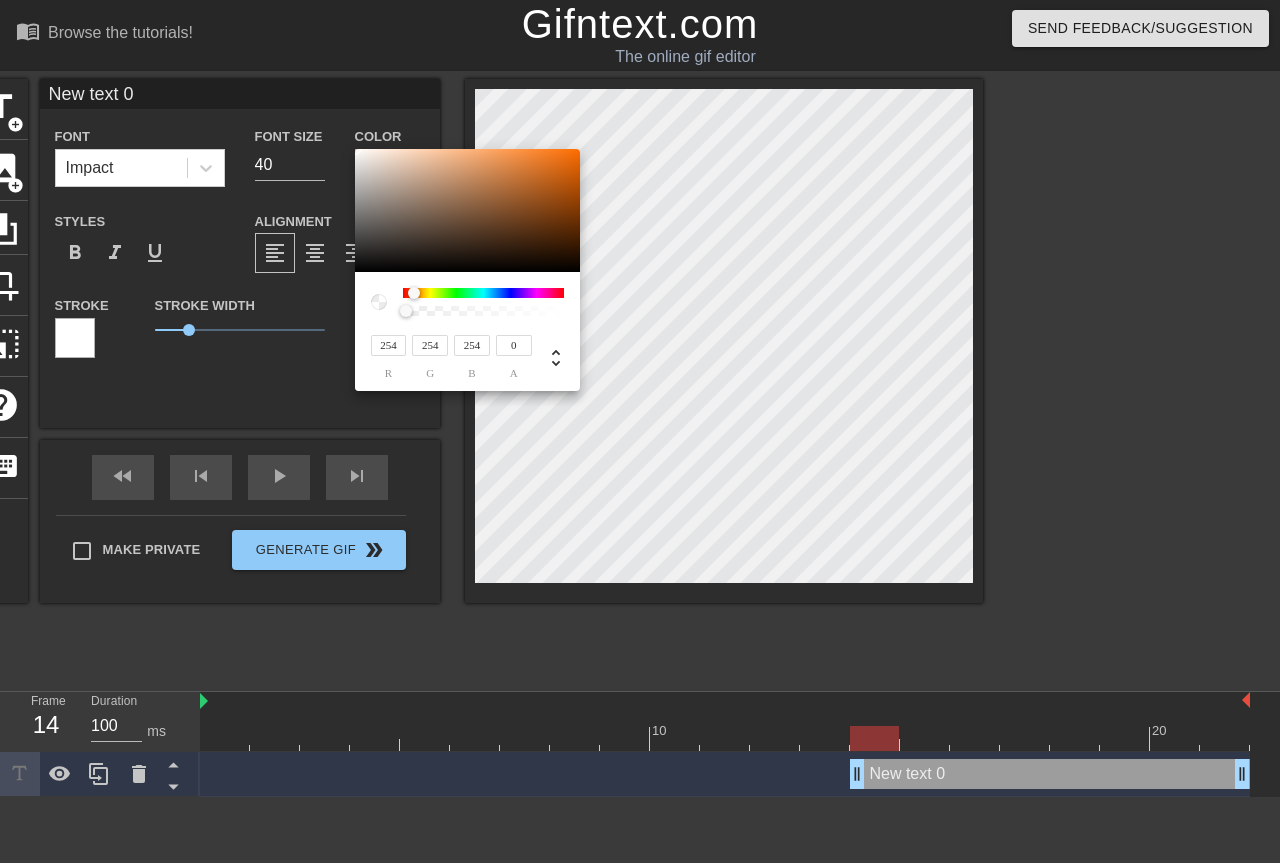 type on "242" 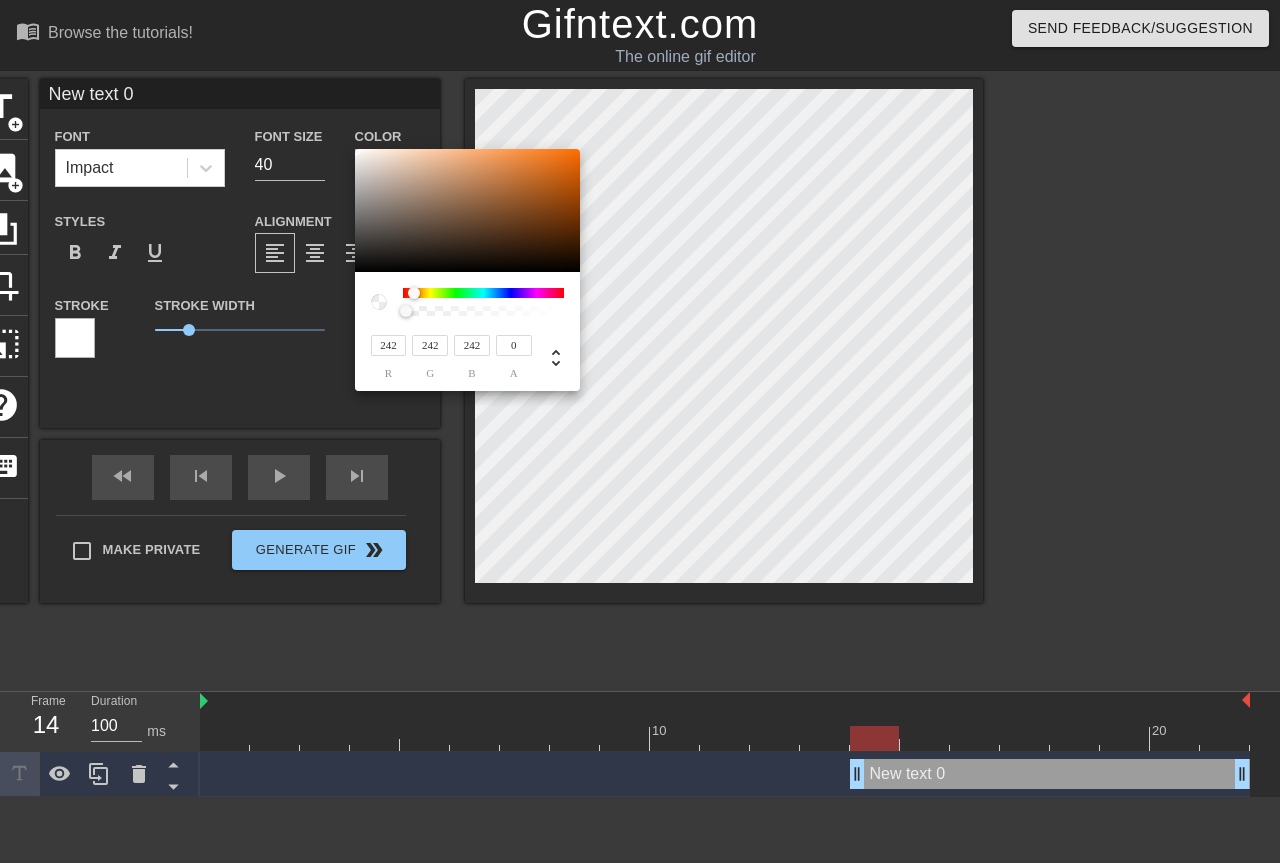 type on "240" 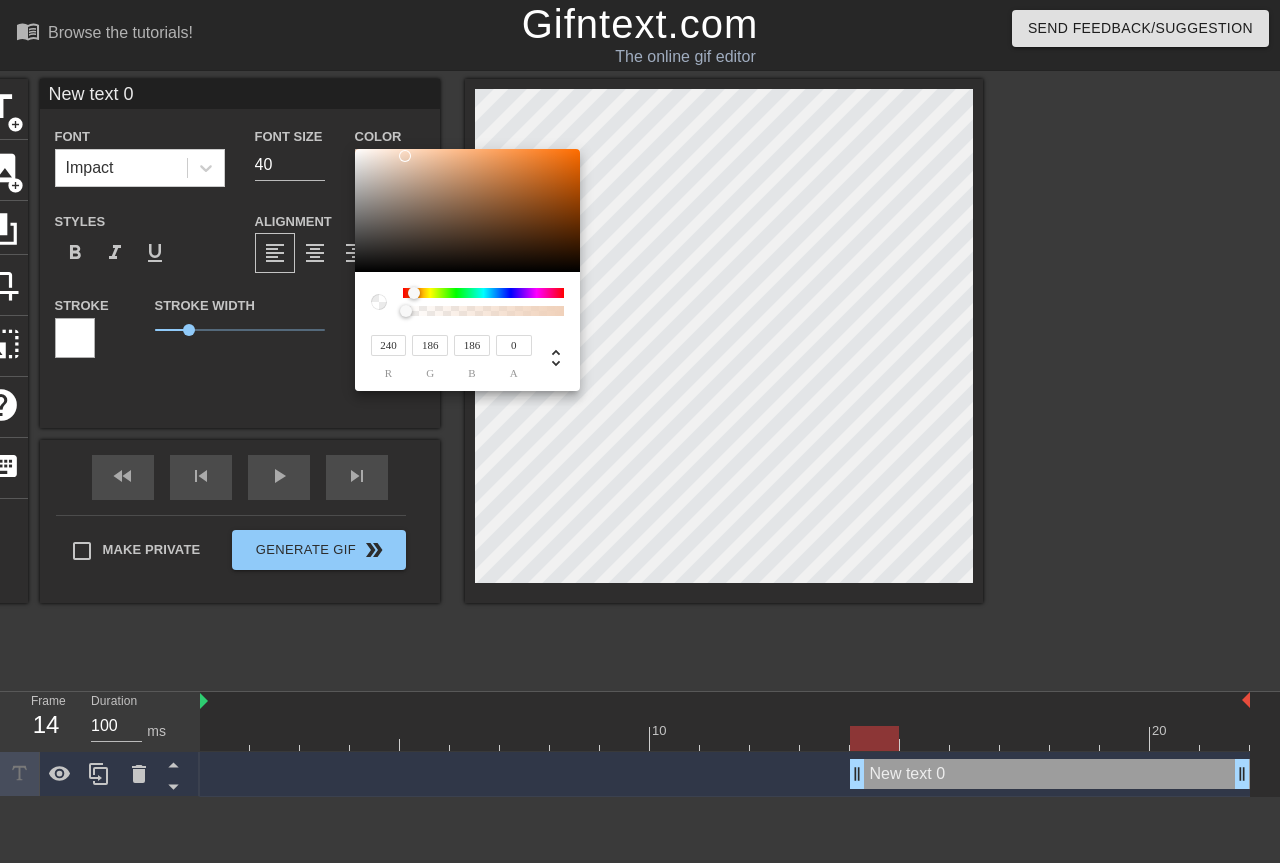 type on "237" 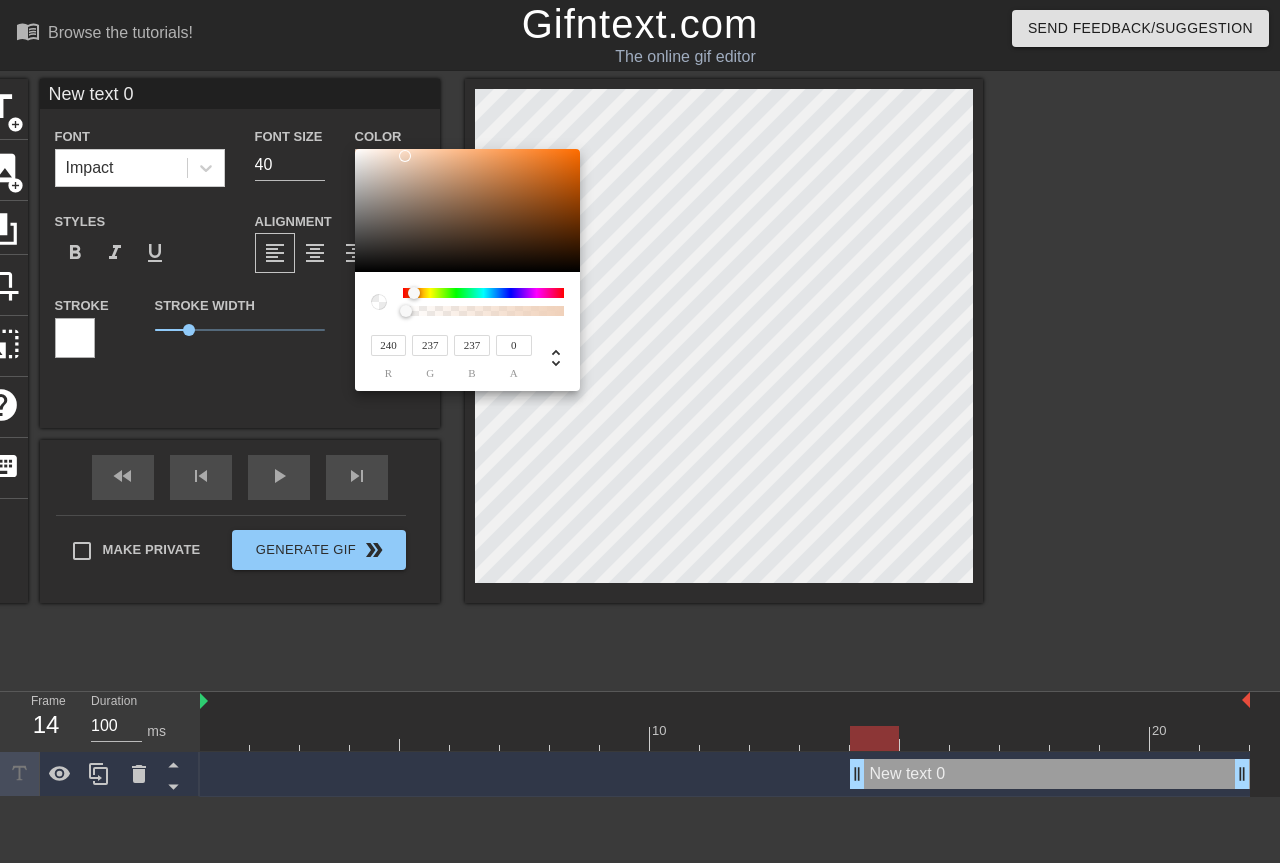 type on "242" 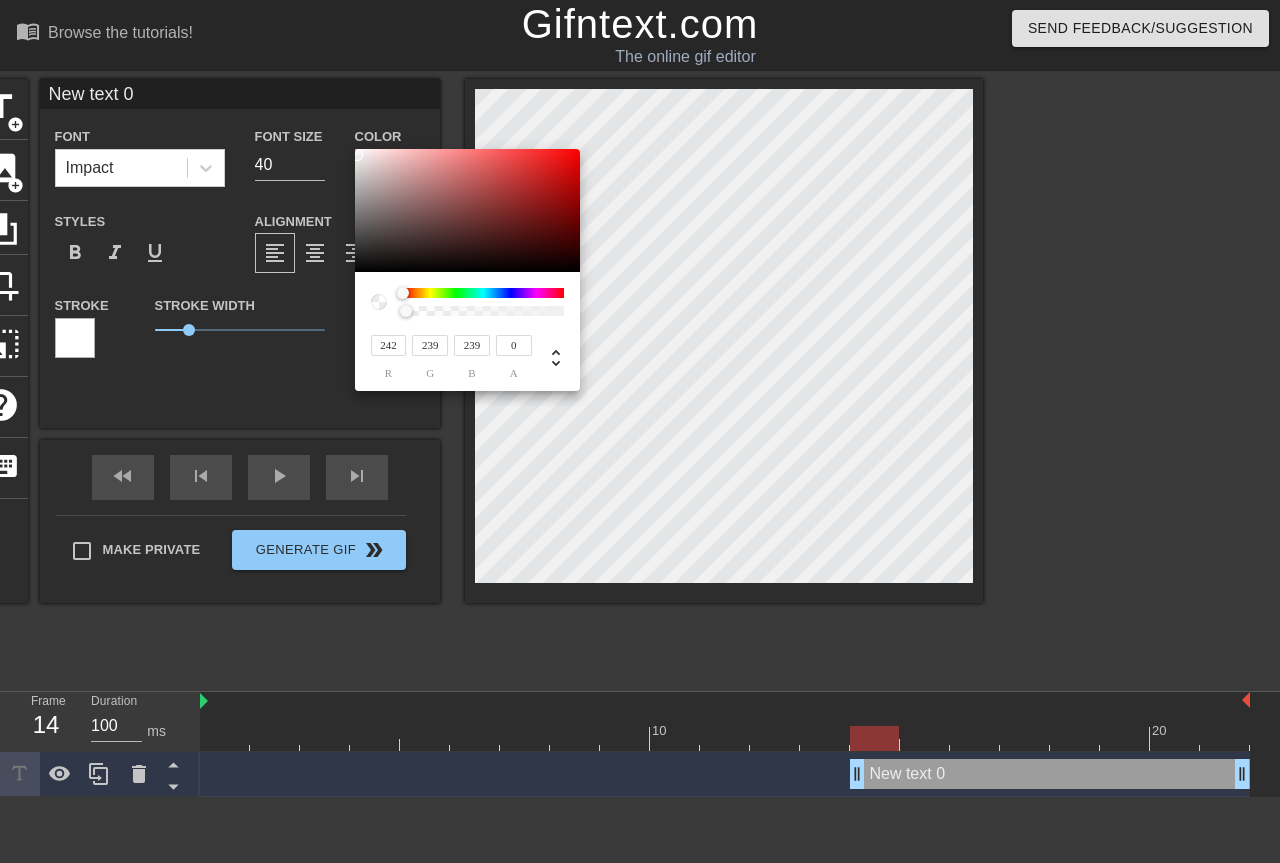 type on "244" 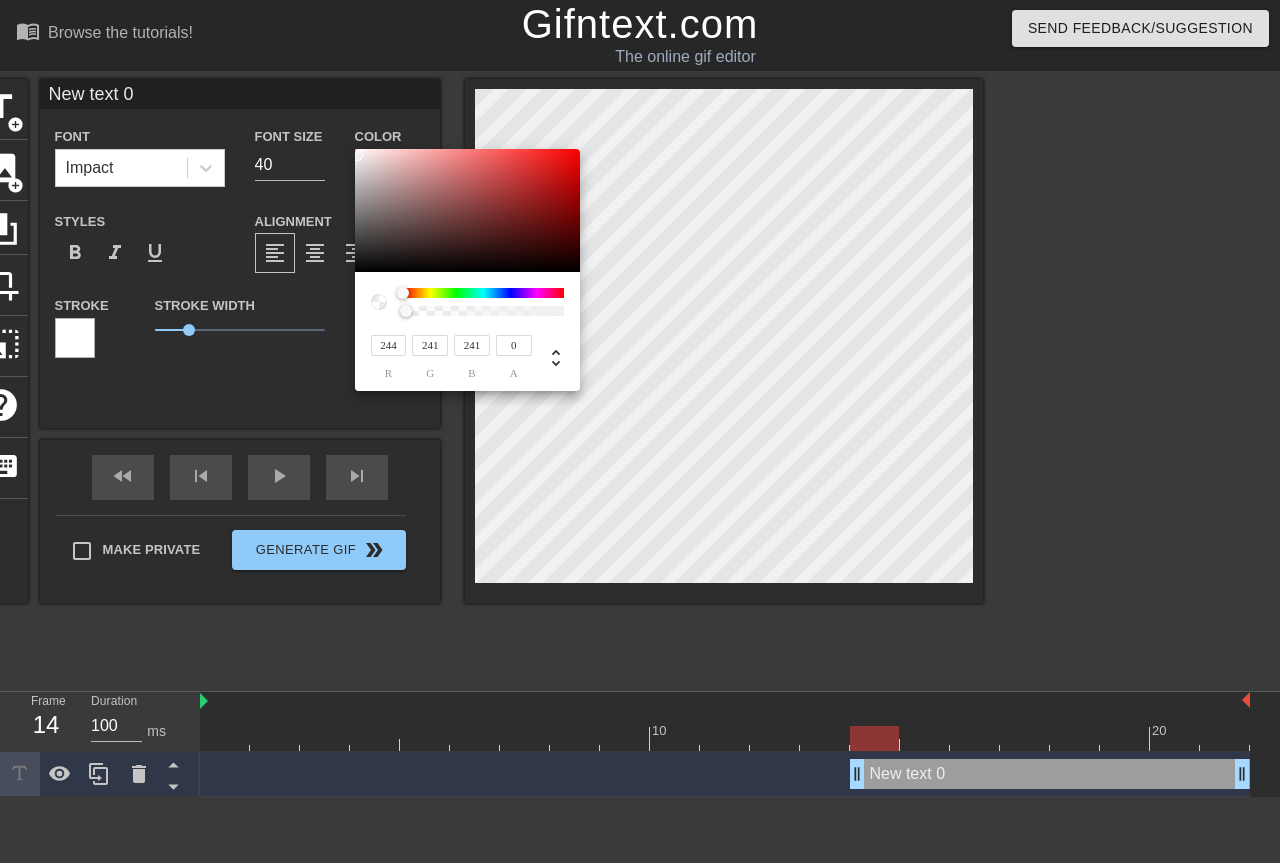 type on "248" 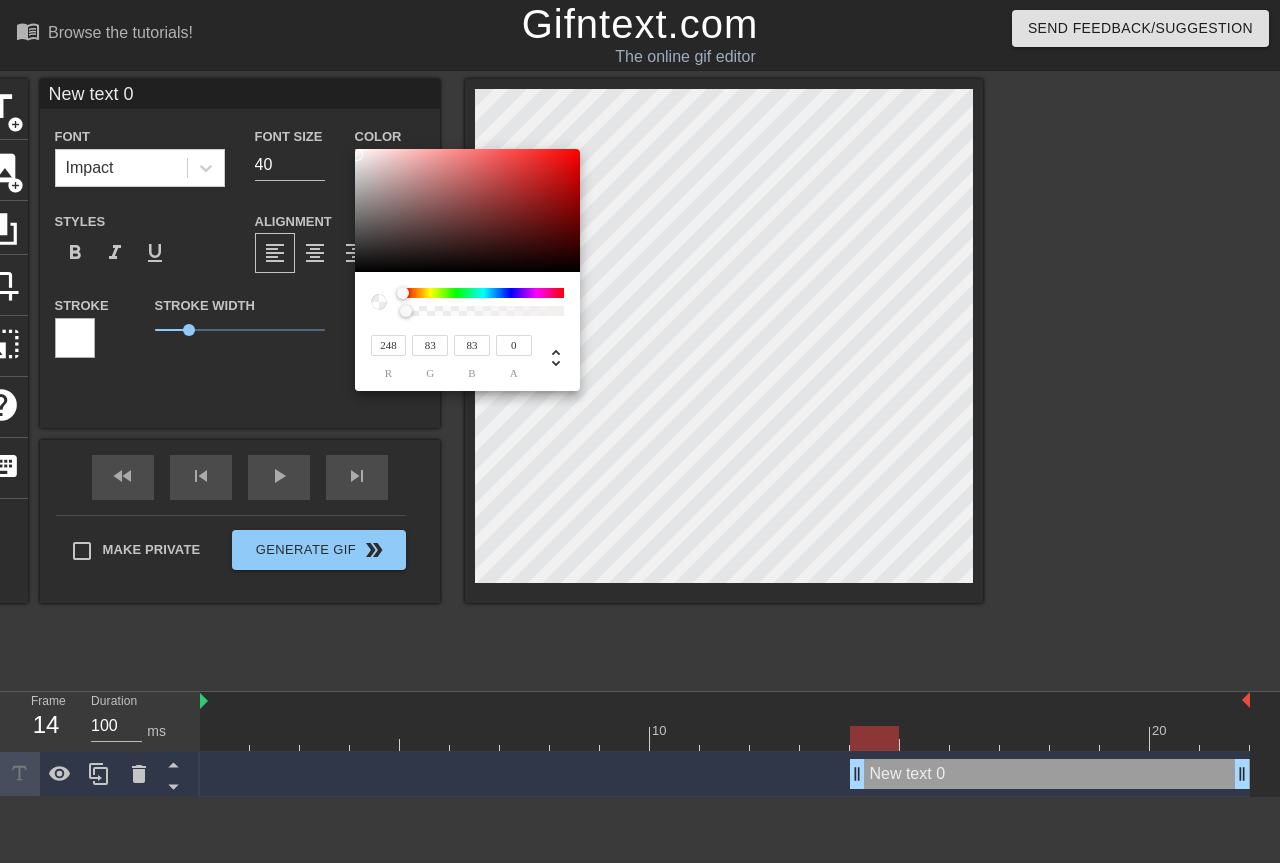 type on "255" 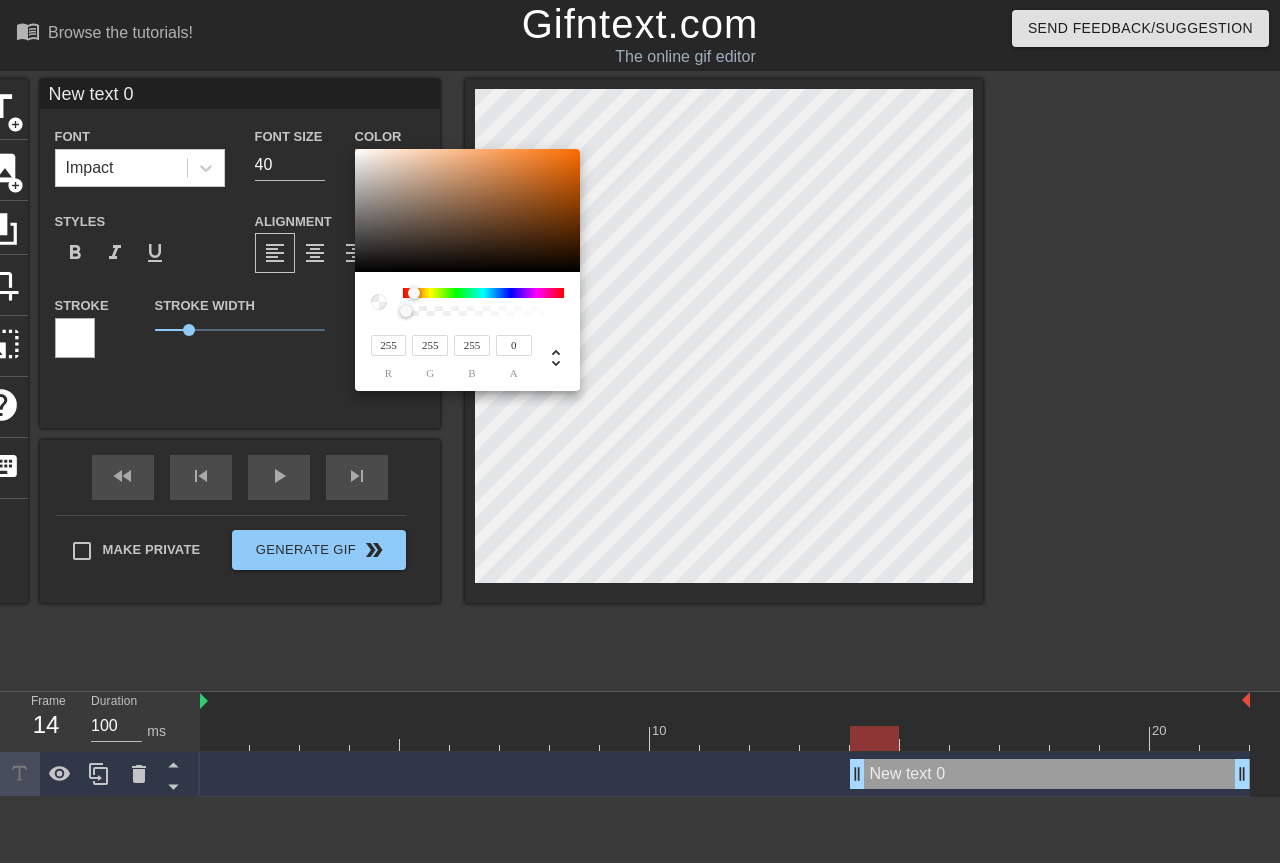 type on "252" 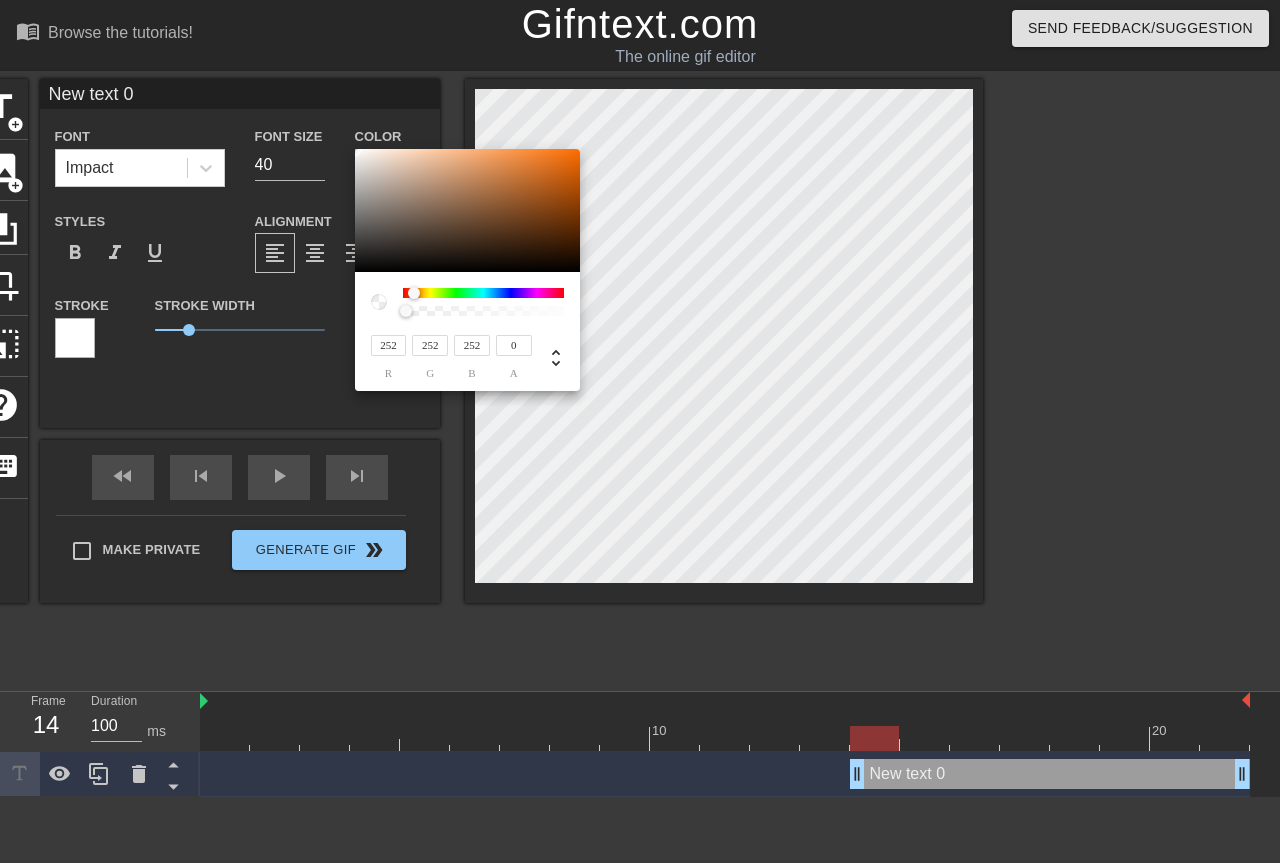 click at bounding box center [355, 150] 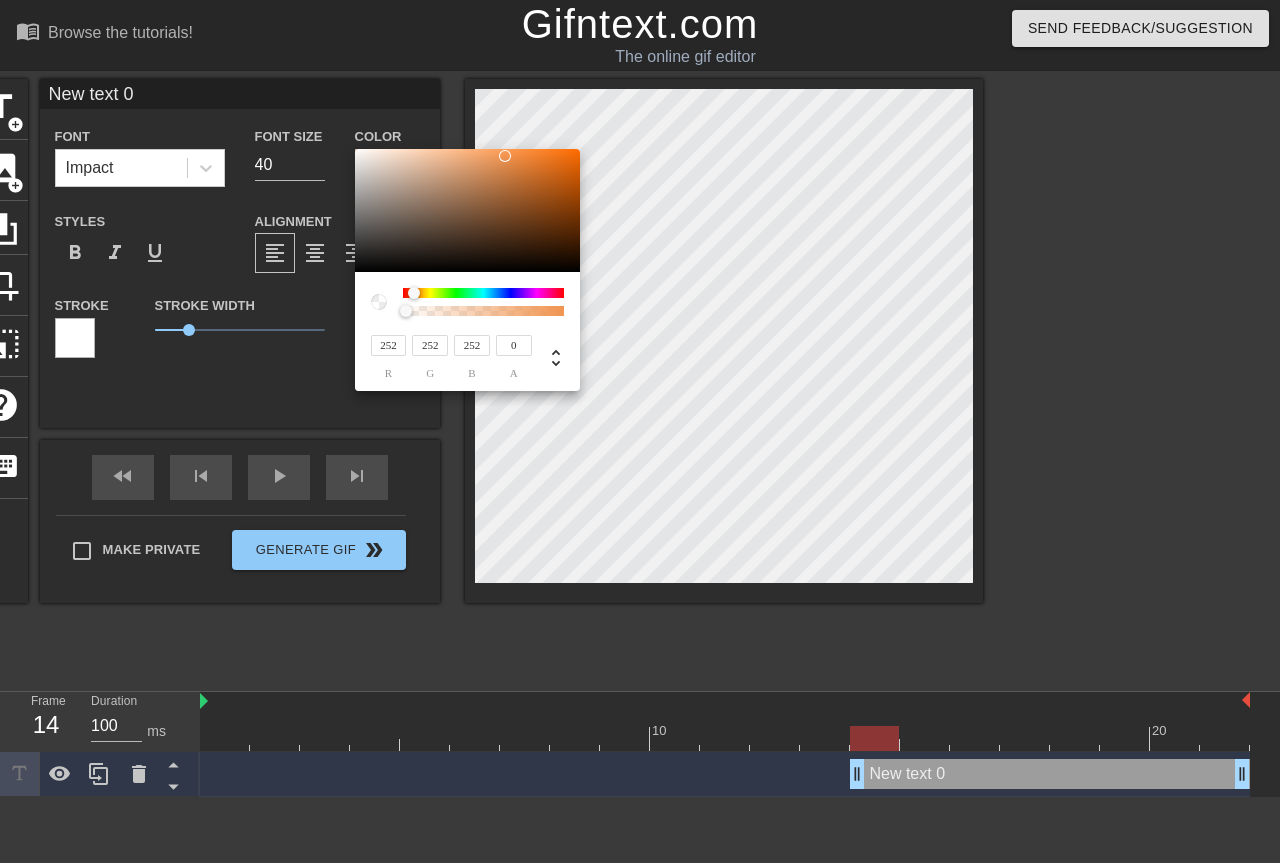 type on "240" 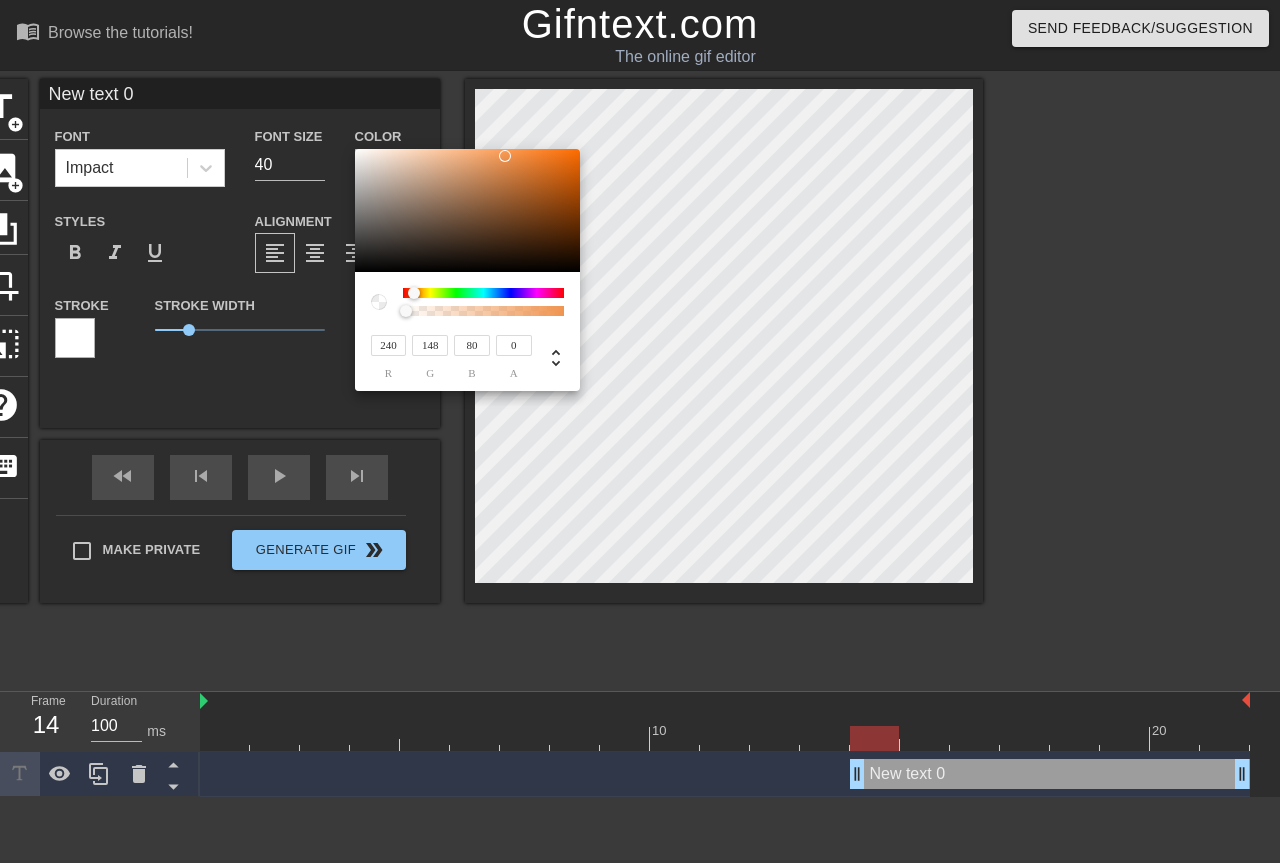 click at bounding box center (467, 211) 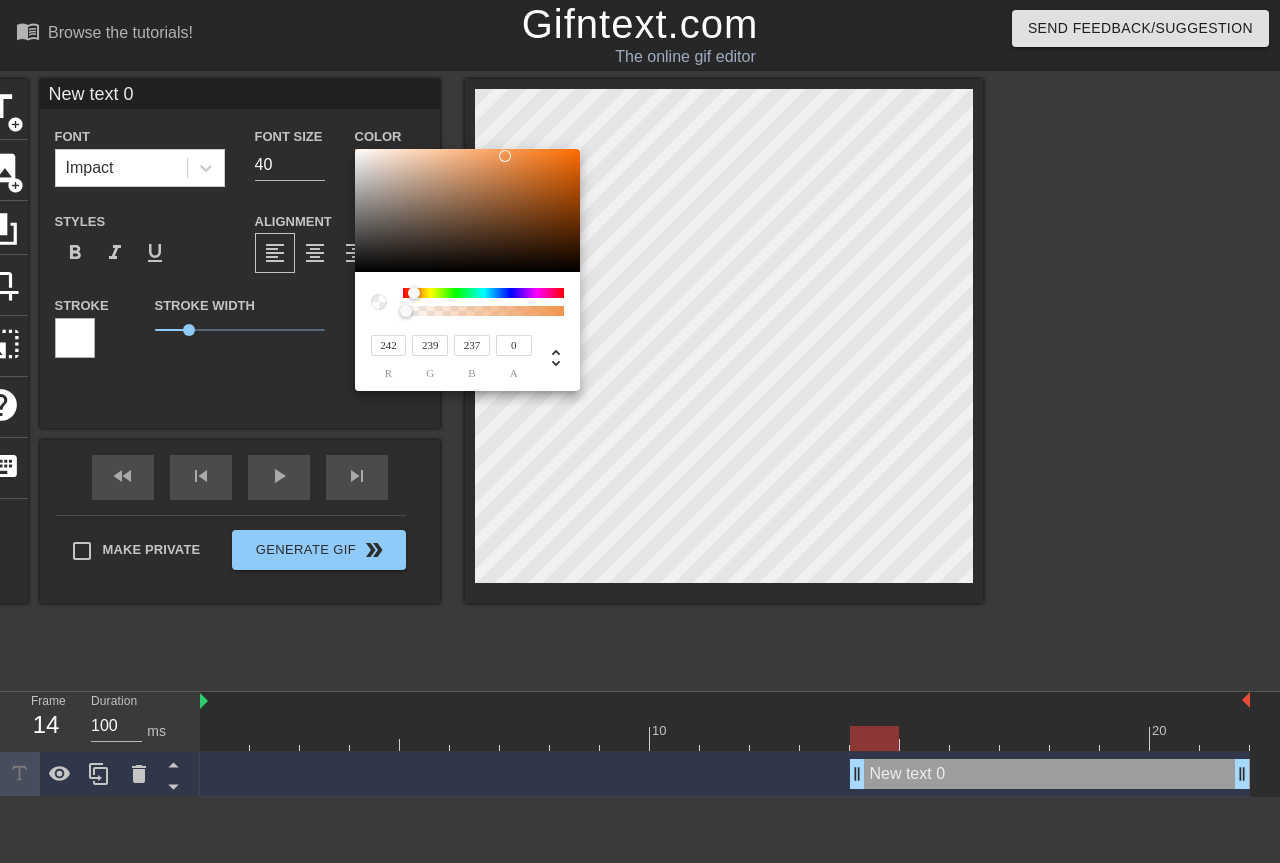 type on "244" 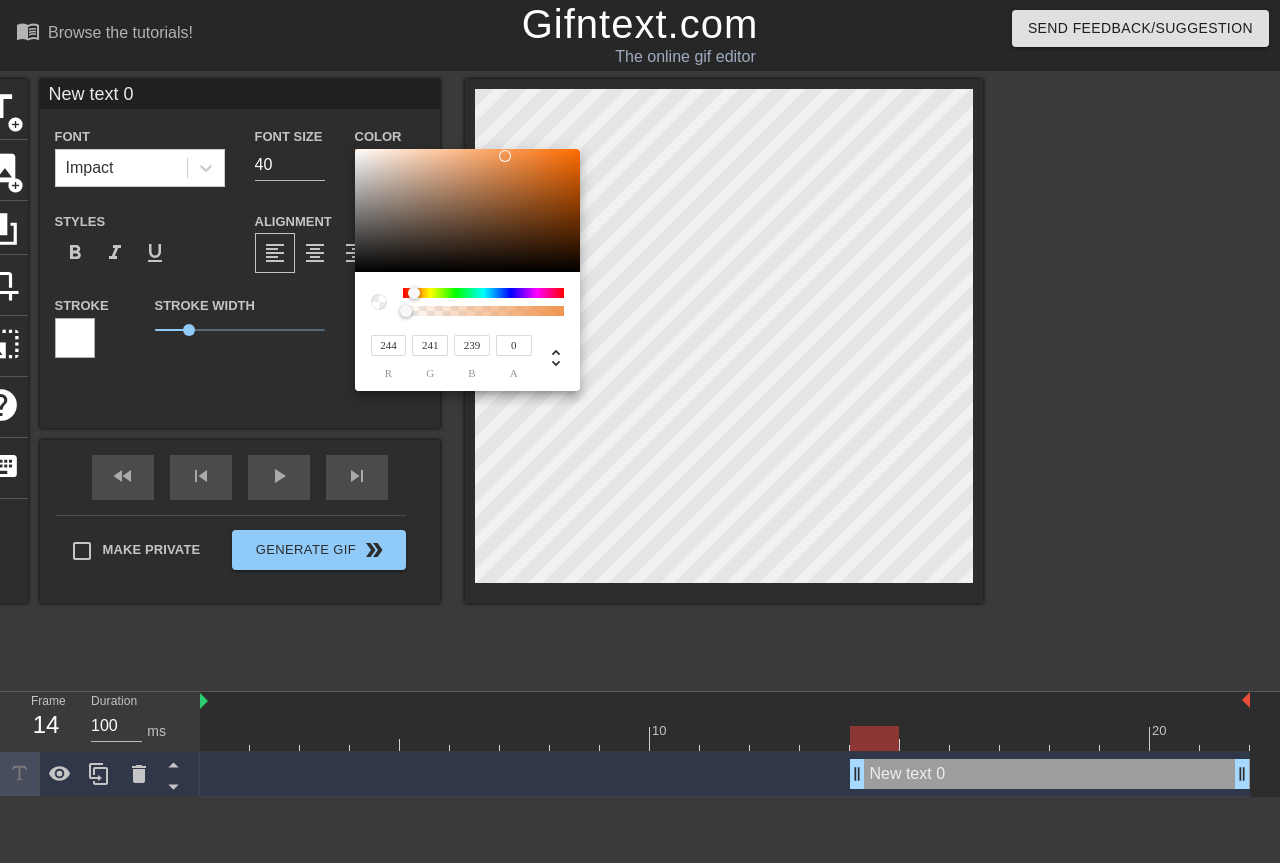 click at bounding box center (467, 211) 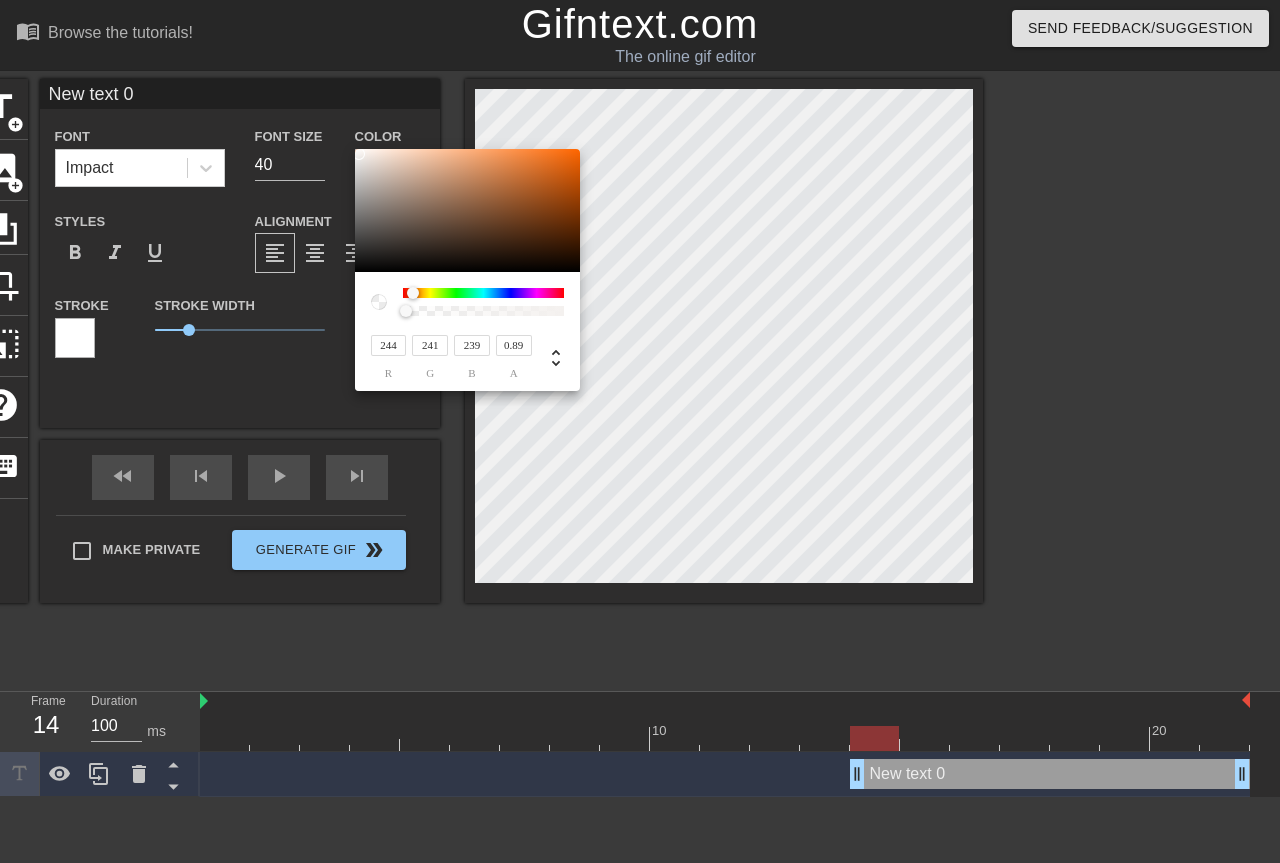 type on "1" 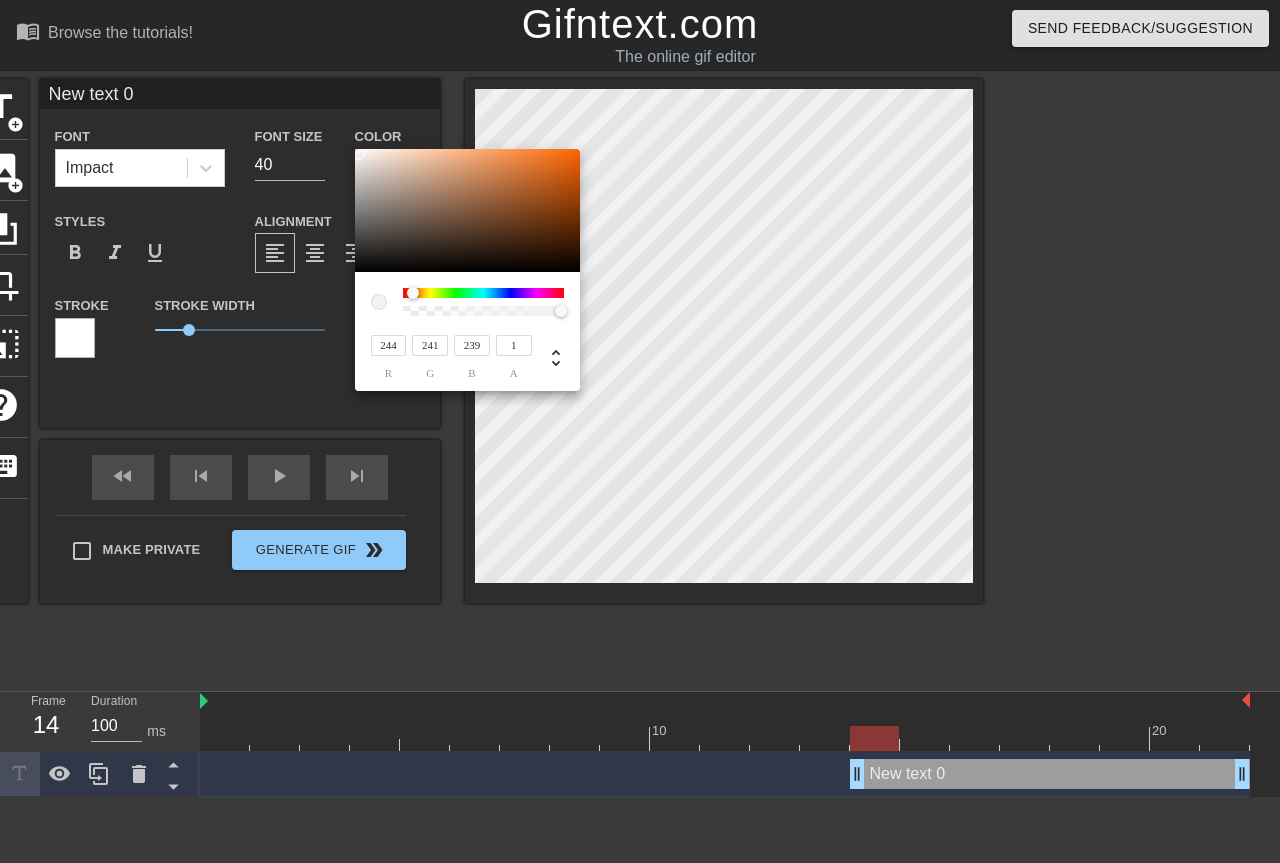 drag, startPoint x: 404, startPoint y: 315, endPoint x: 678, endPoint y: 314, distance: 274.00183 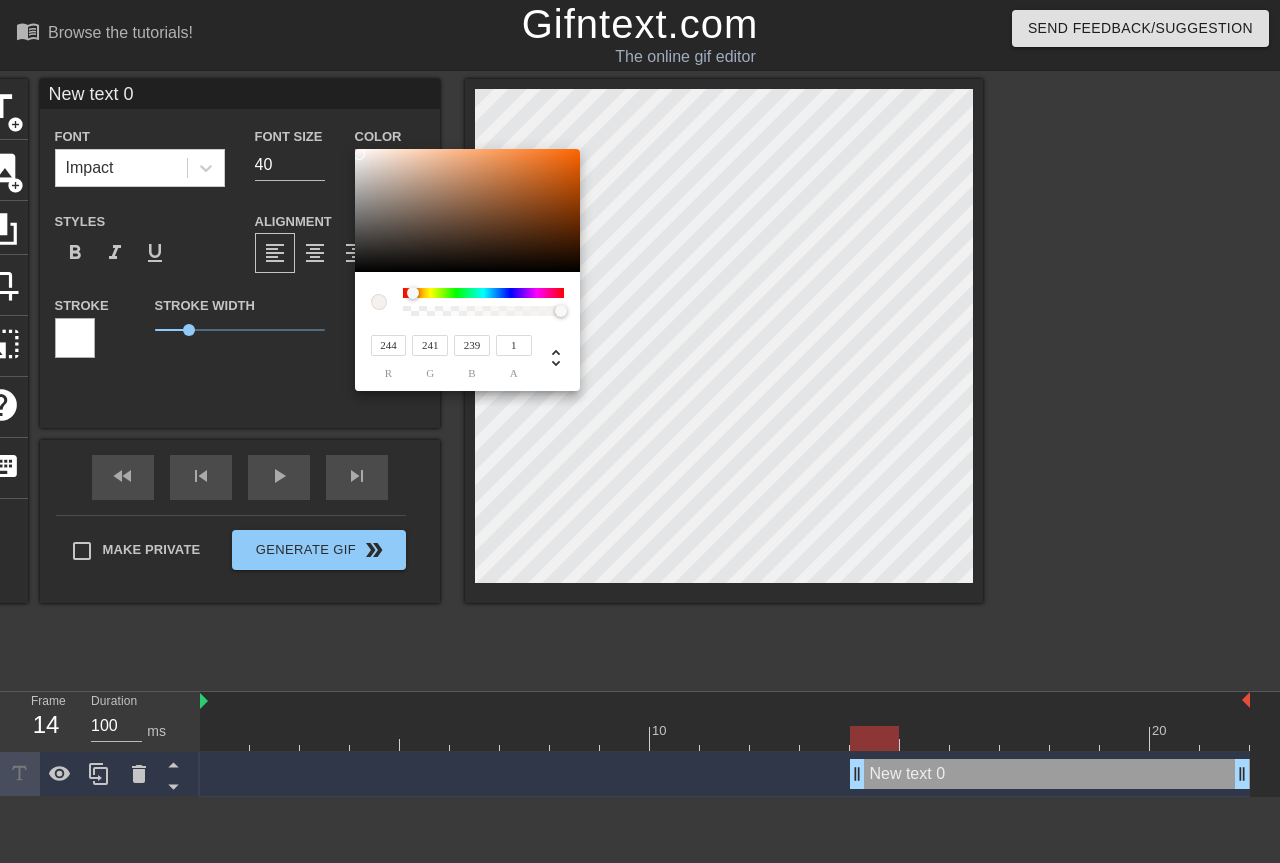 click at bounding box center (379, 302) 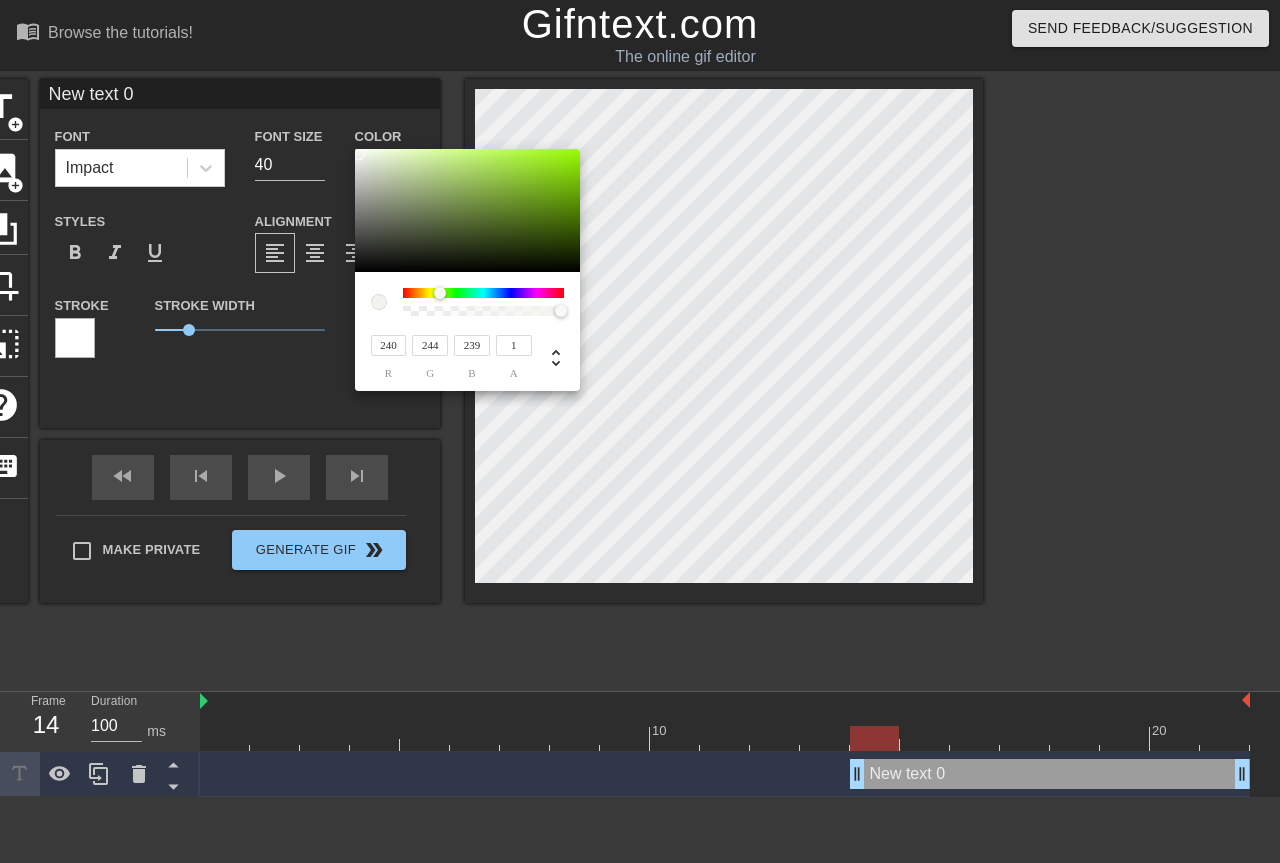 type on "239" 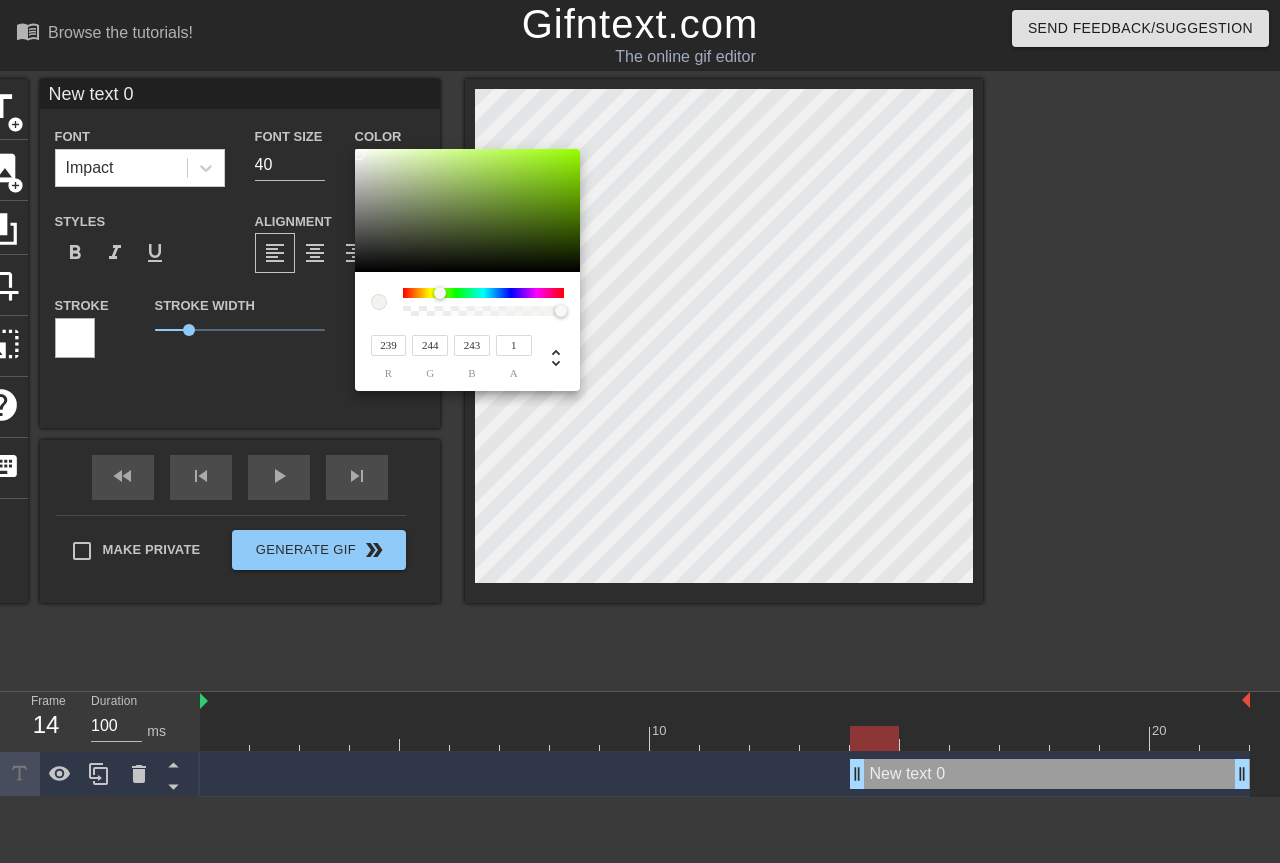 type on "244" 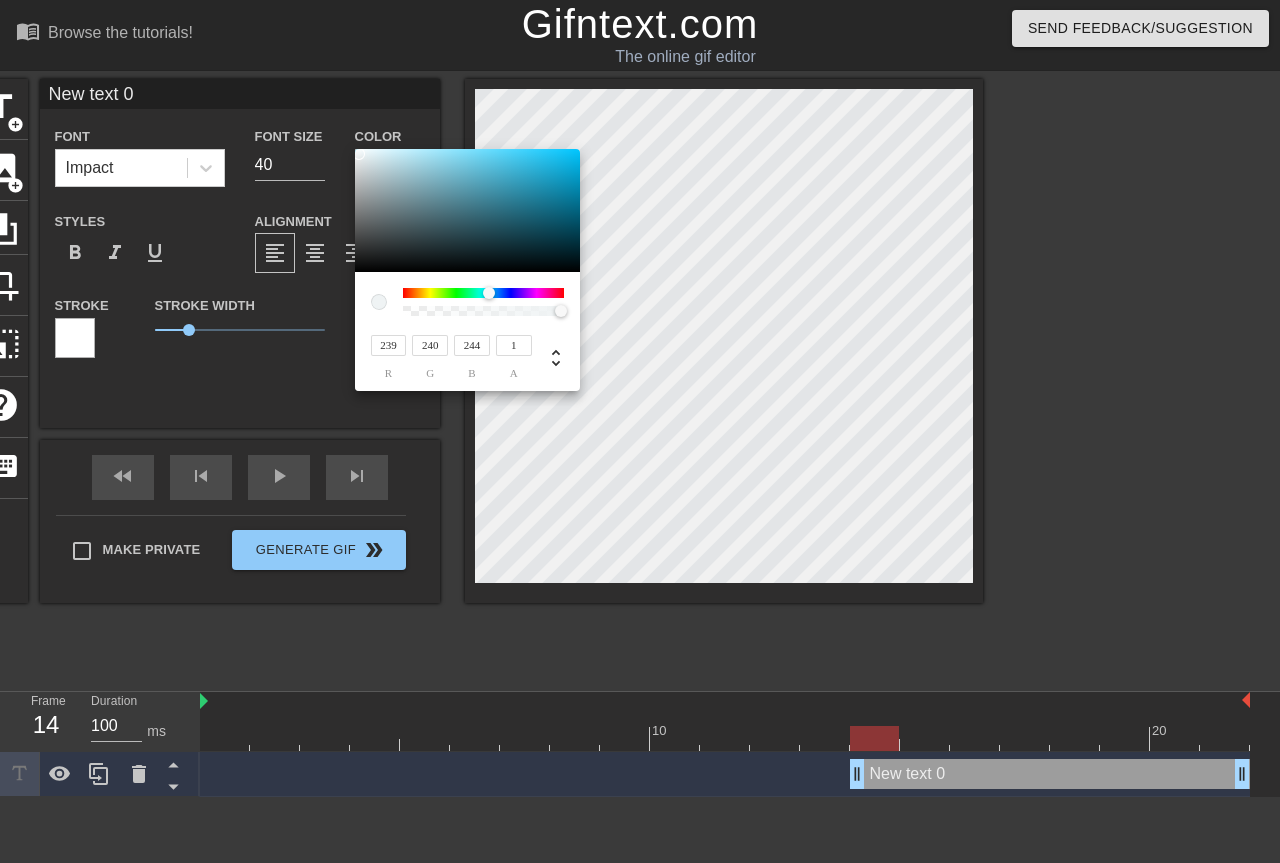 type on "239" 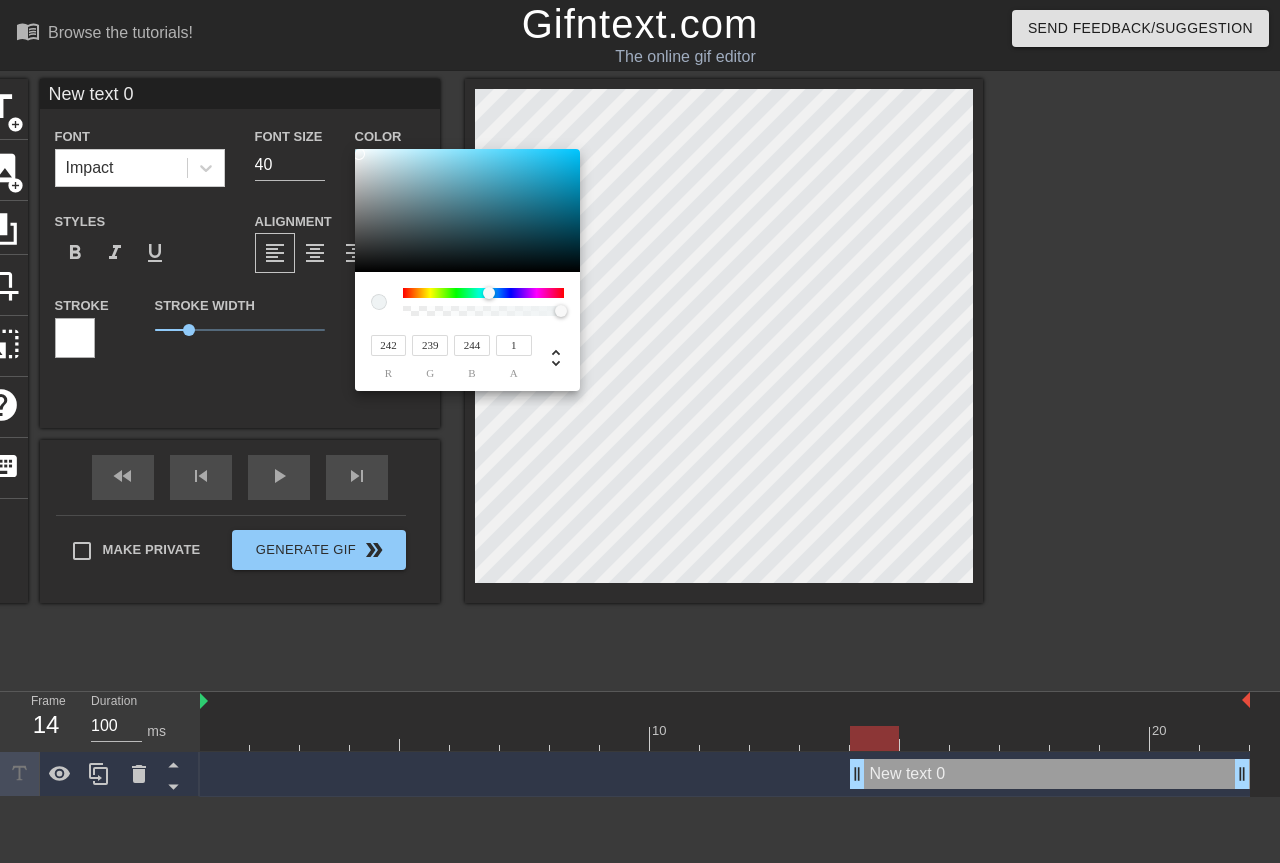 type on "244" 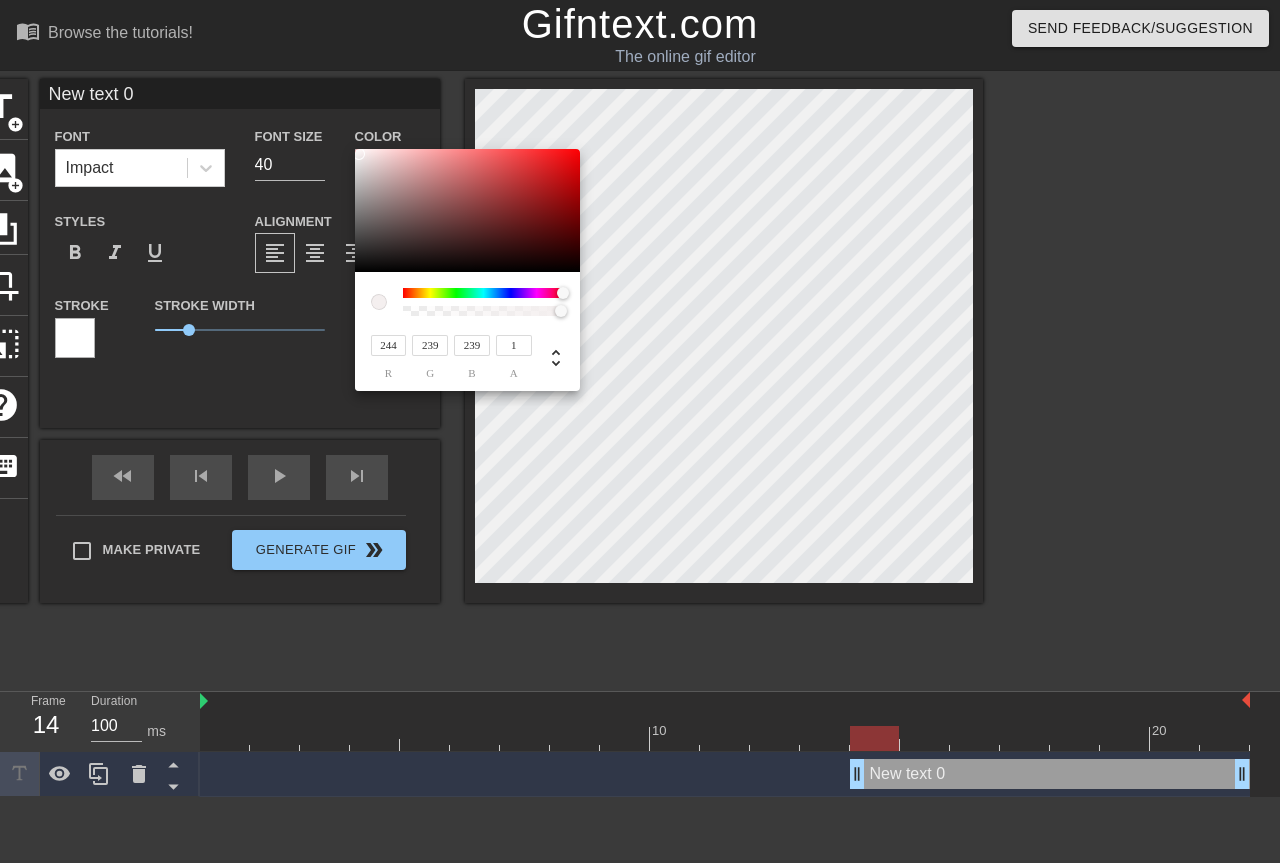 type on "242" 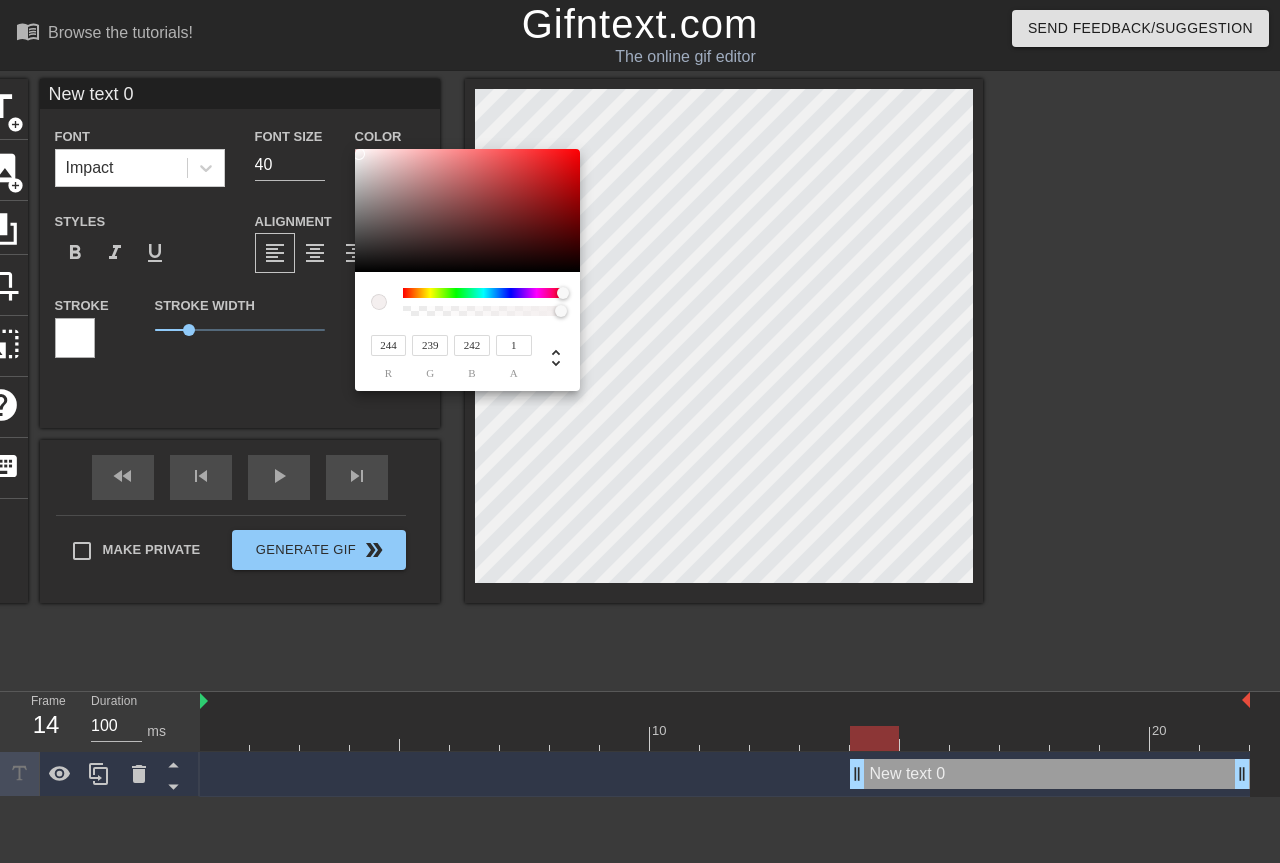 type on "240" 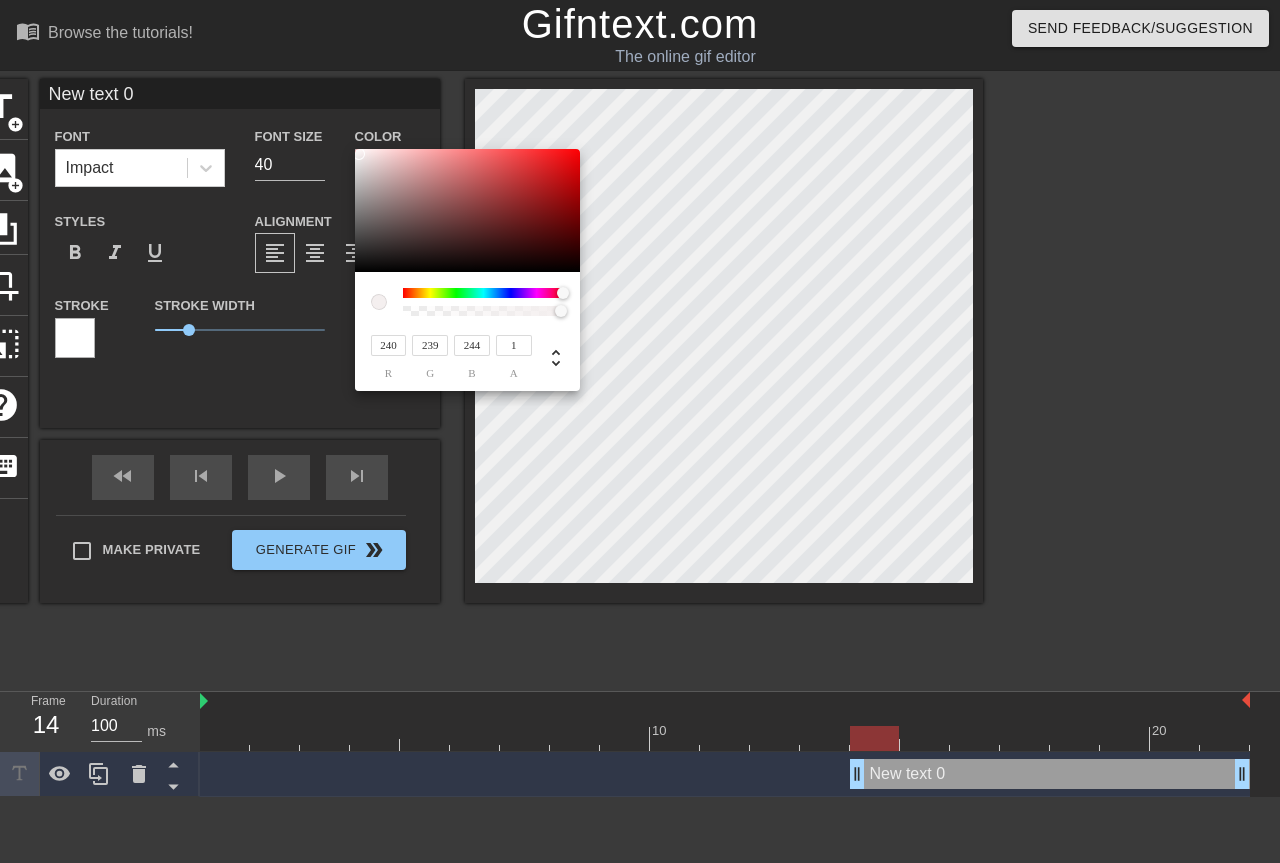 type on "239" 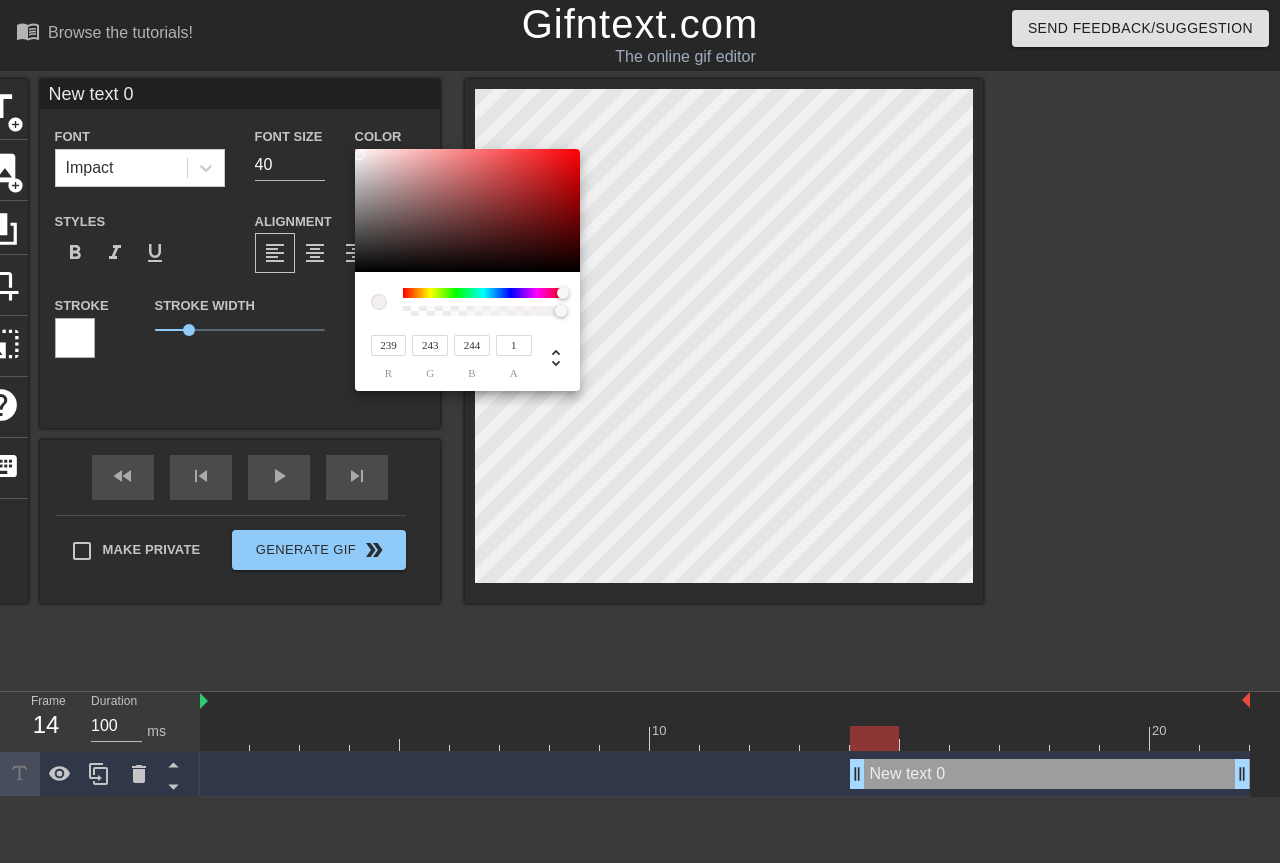 type on "244" 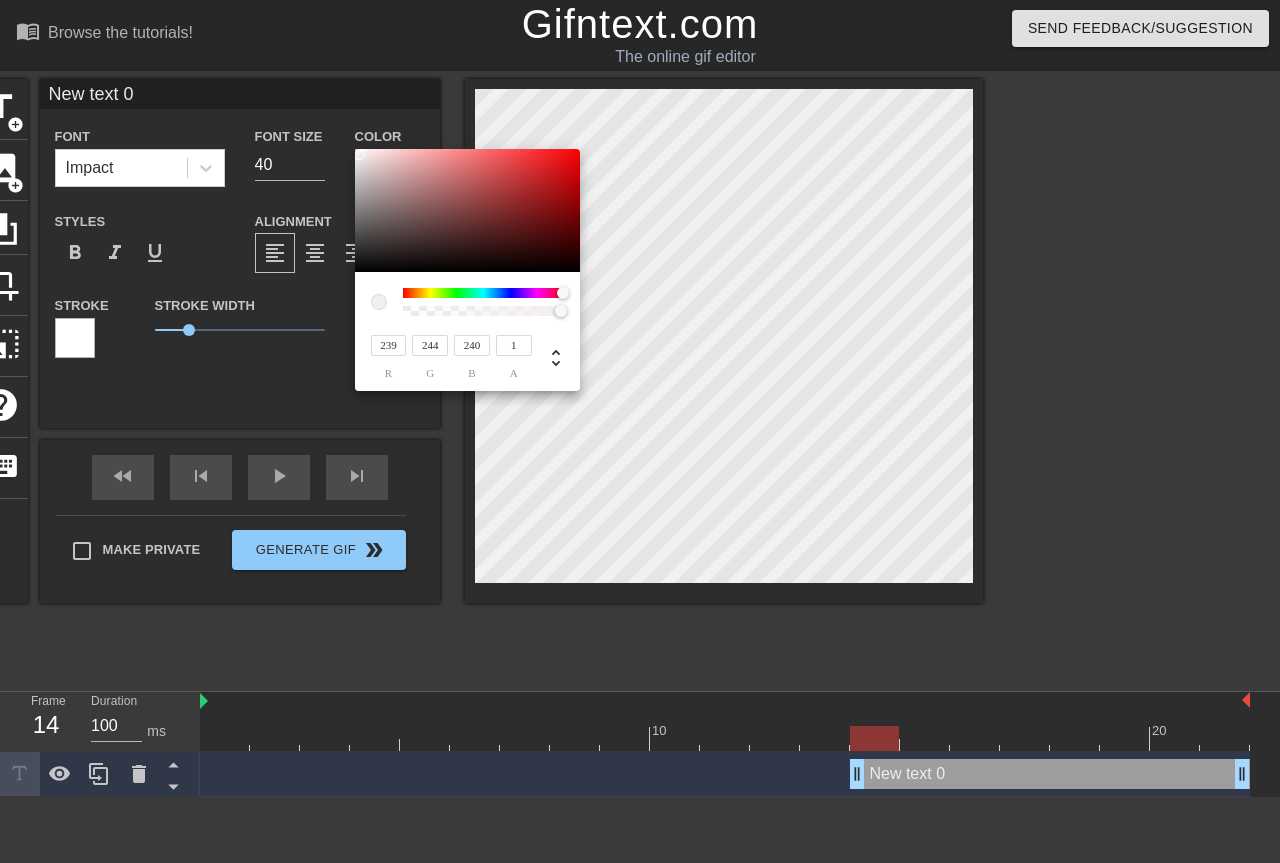 type on "243" 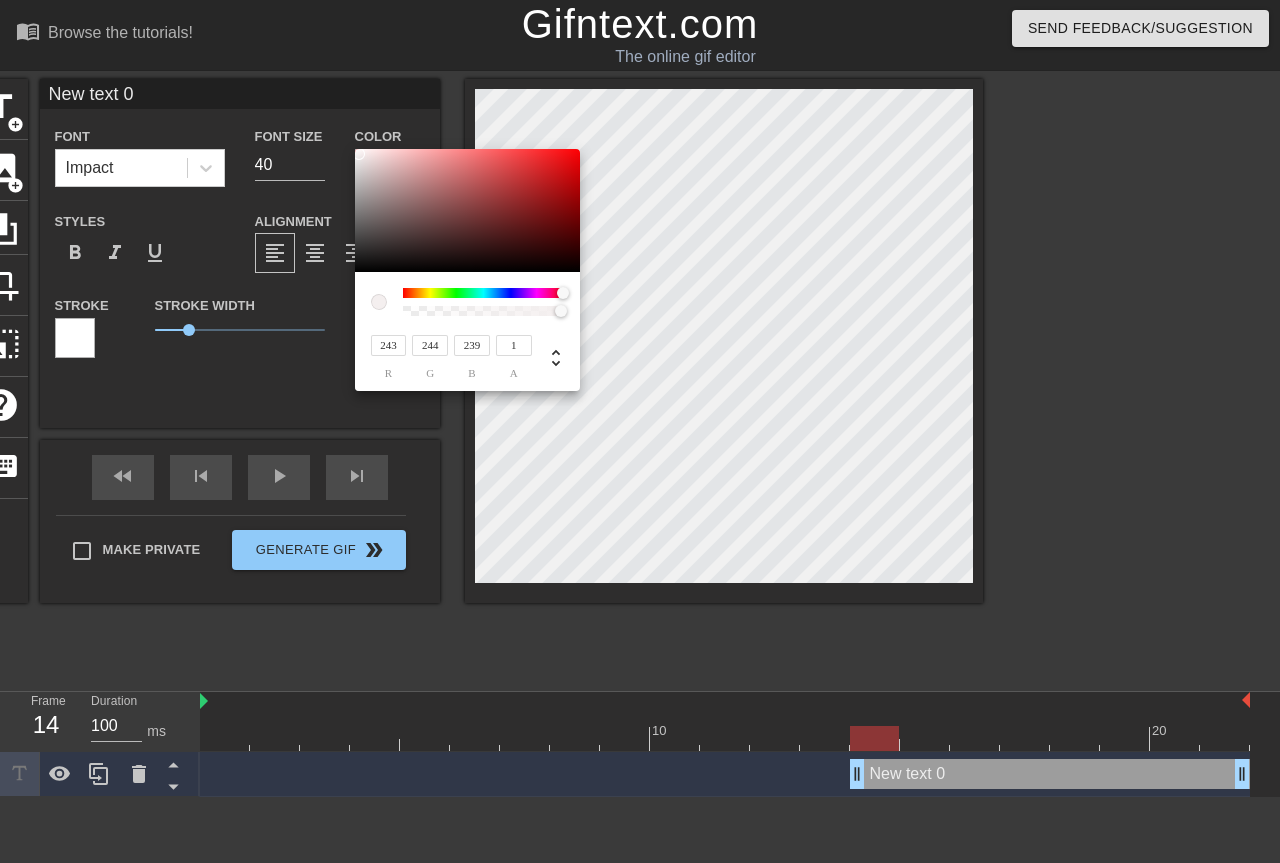 type on "244" 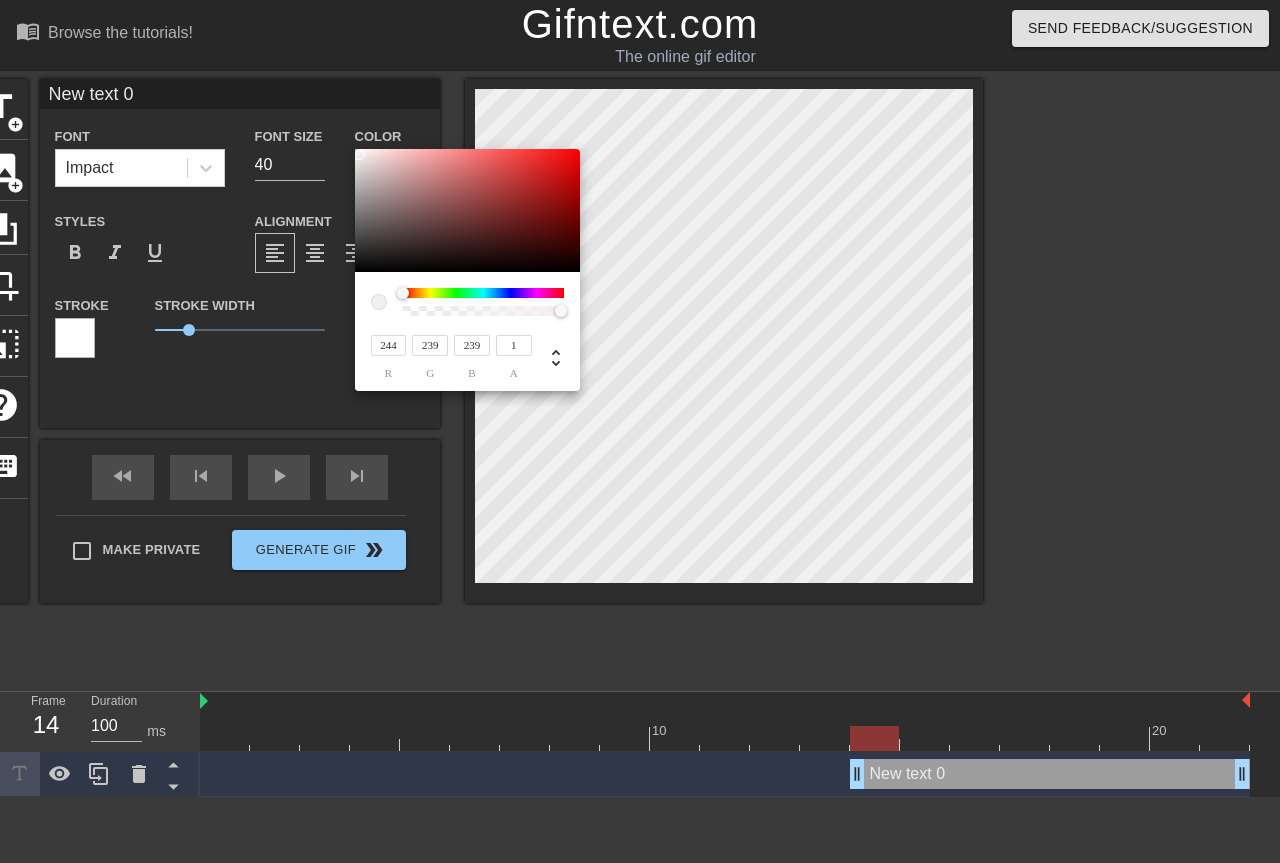 drag, startPoint x: 413, startPoint y: 292, endPoint x: 285, endPoint y: 288, distance: 128.06248 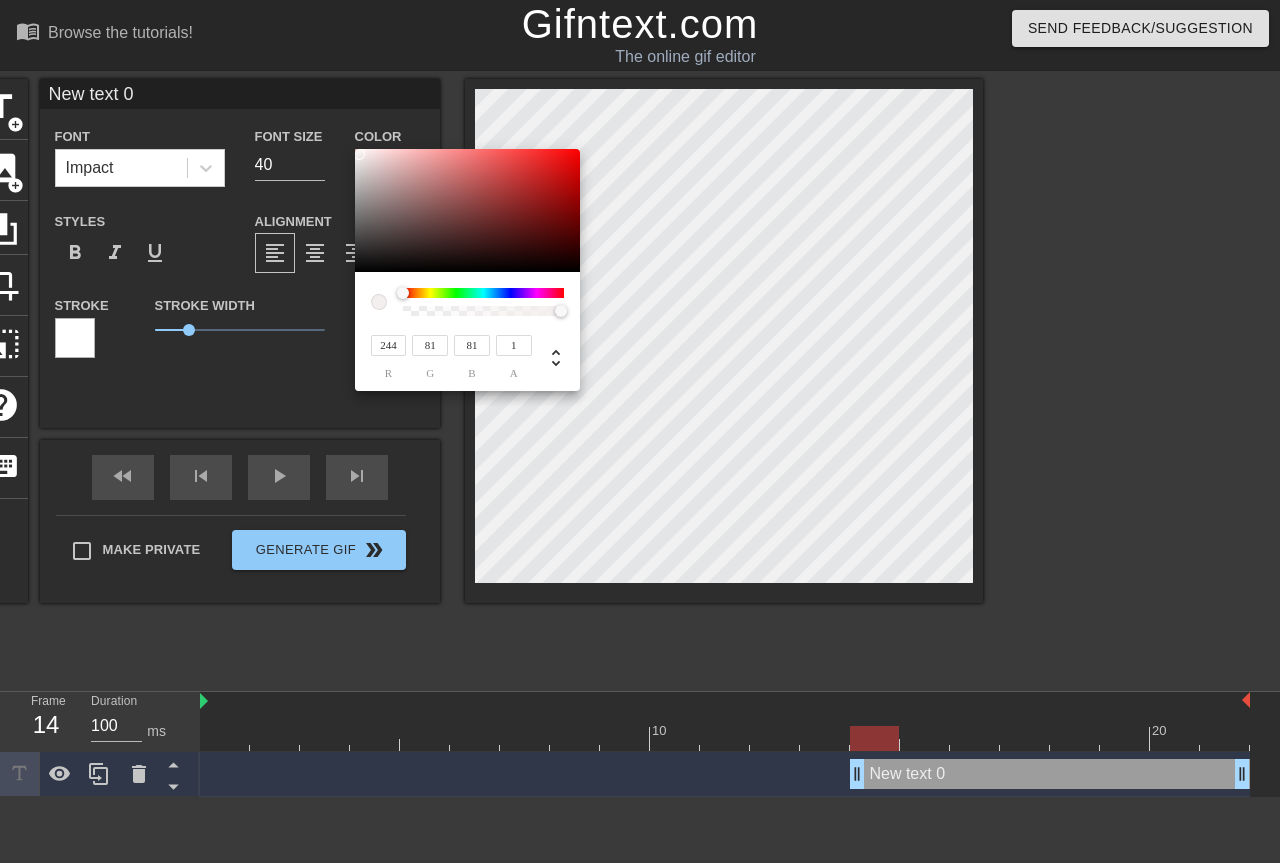 type on "246" 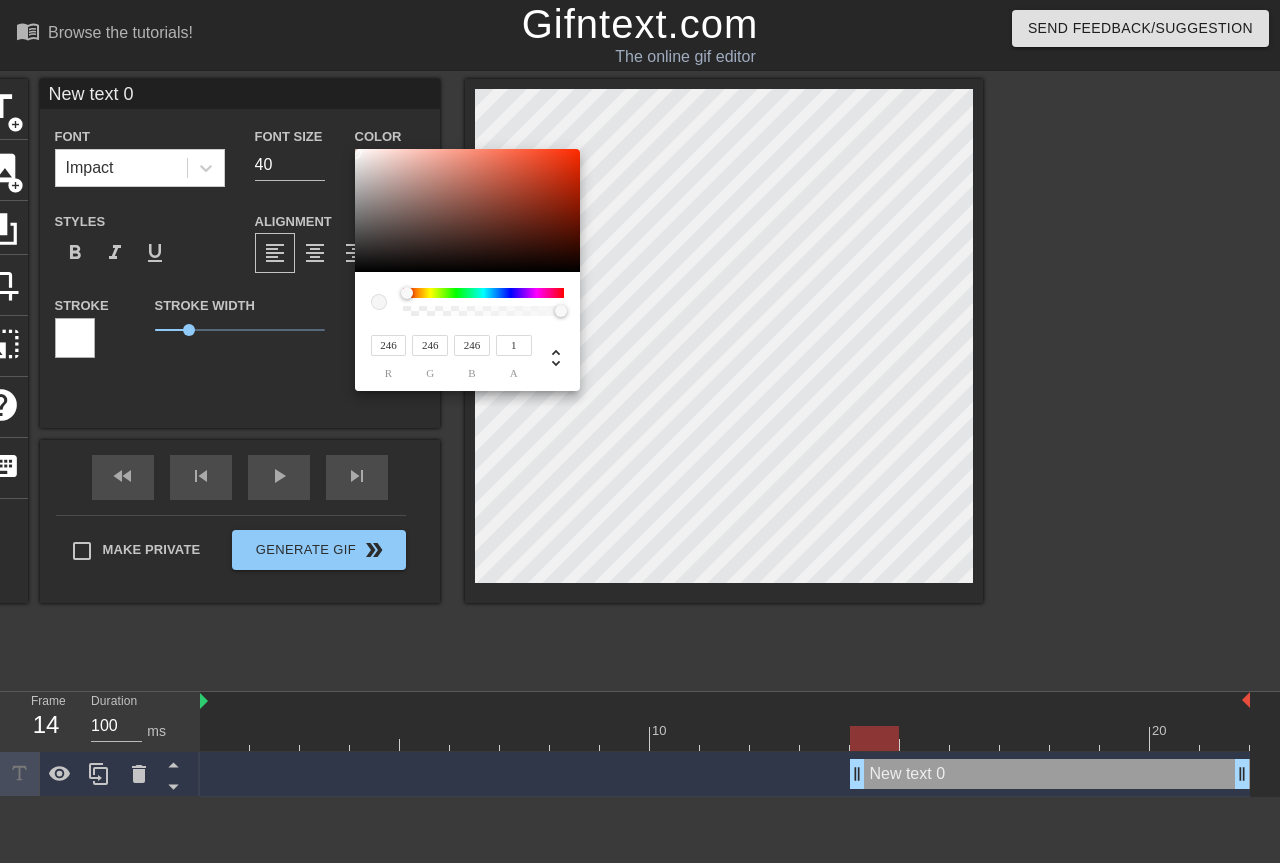 type on "255" 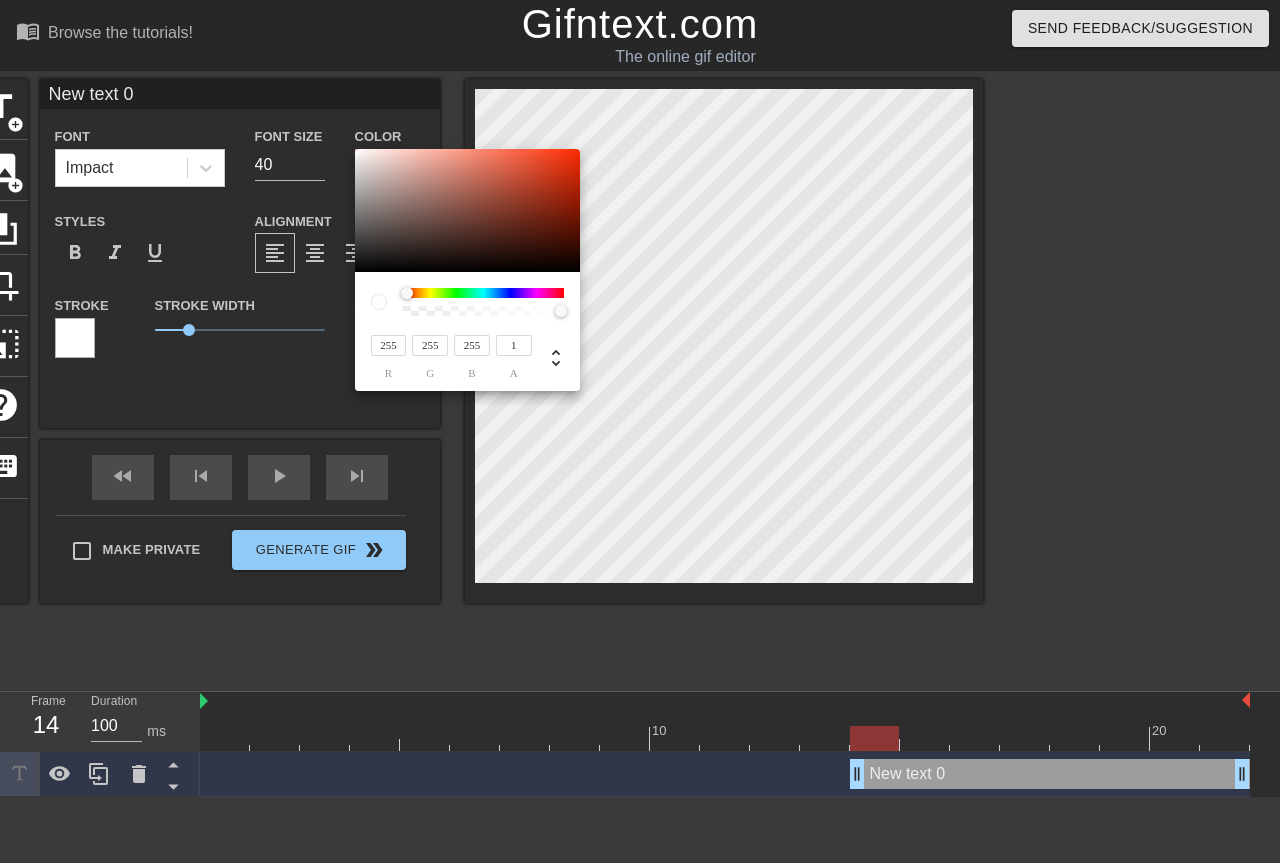 type on "250" 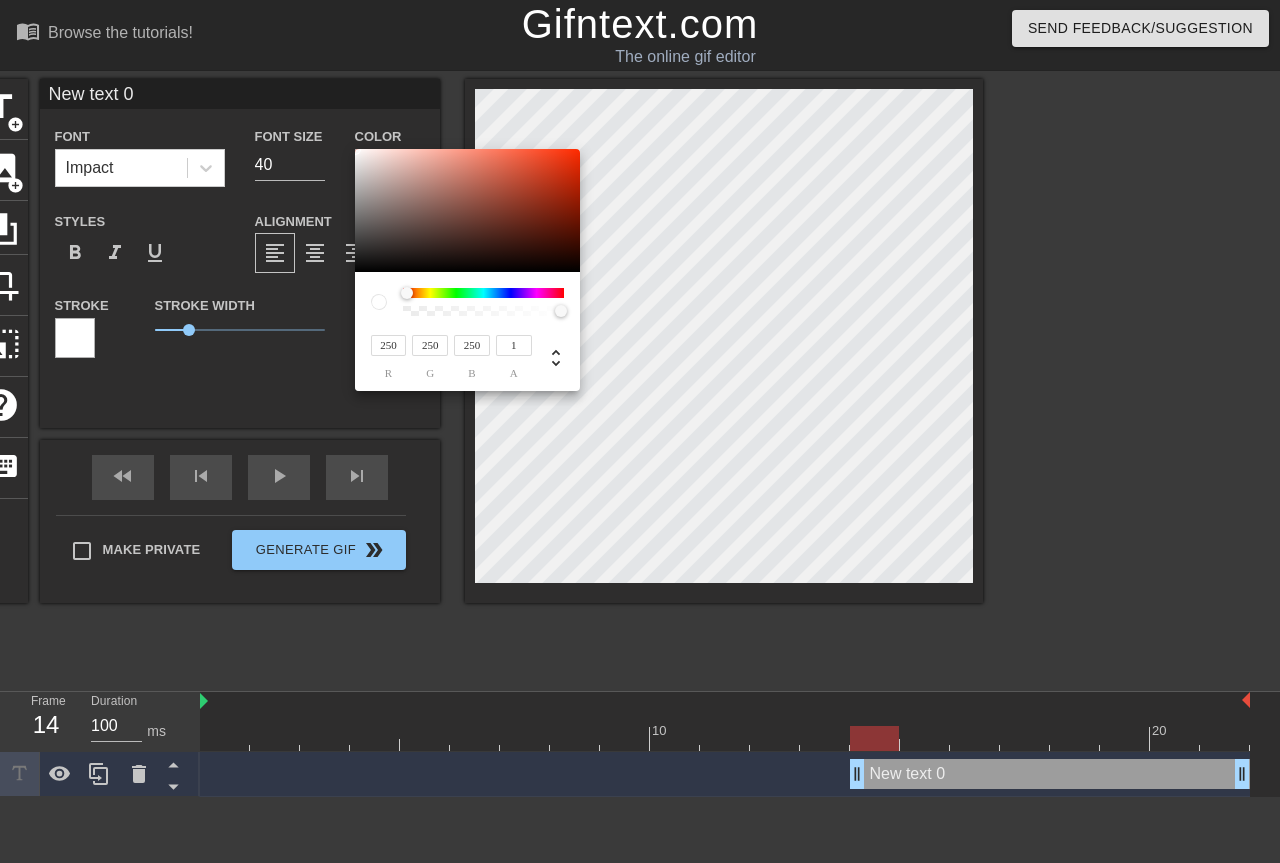 type on "225" 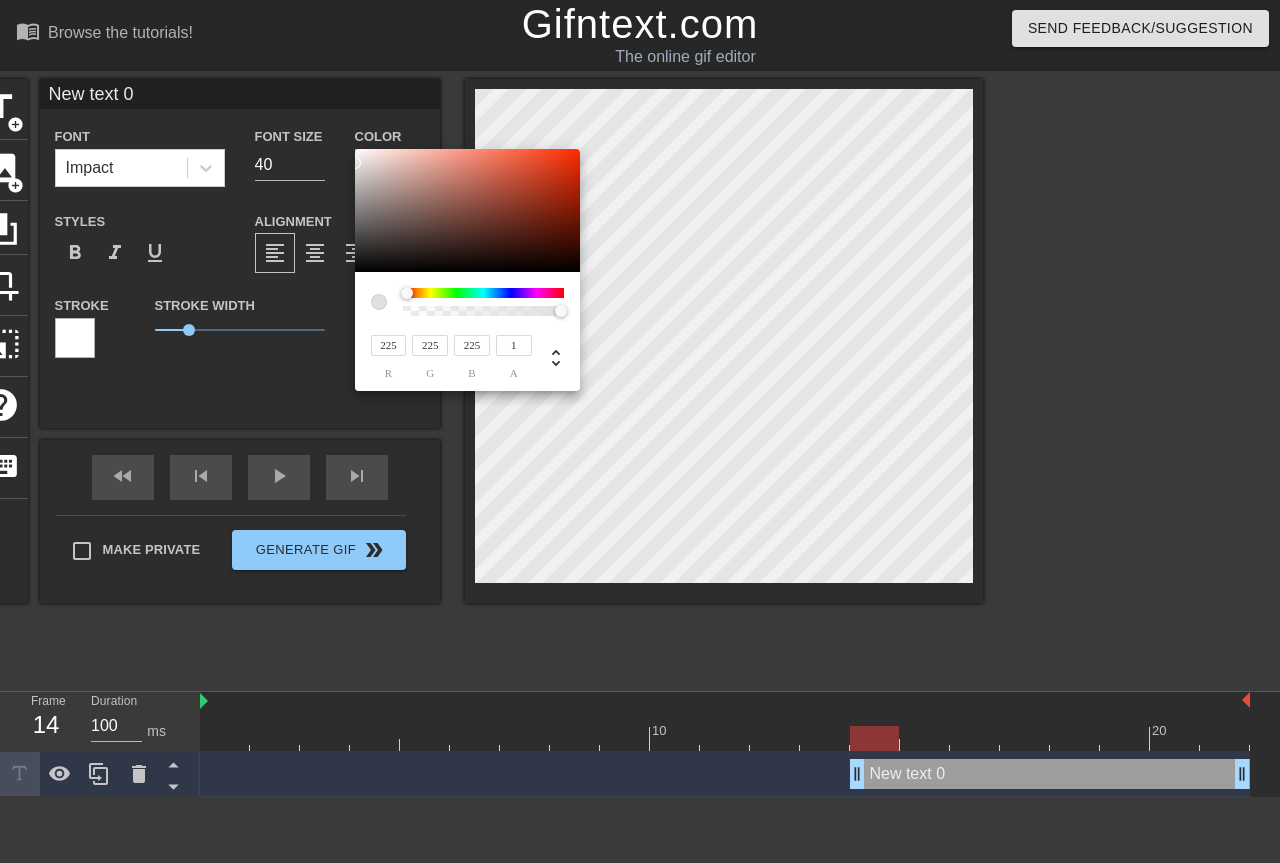 type on "231" 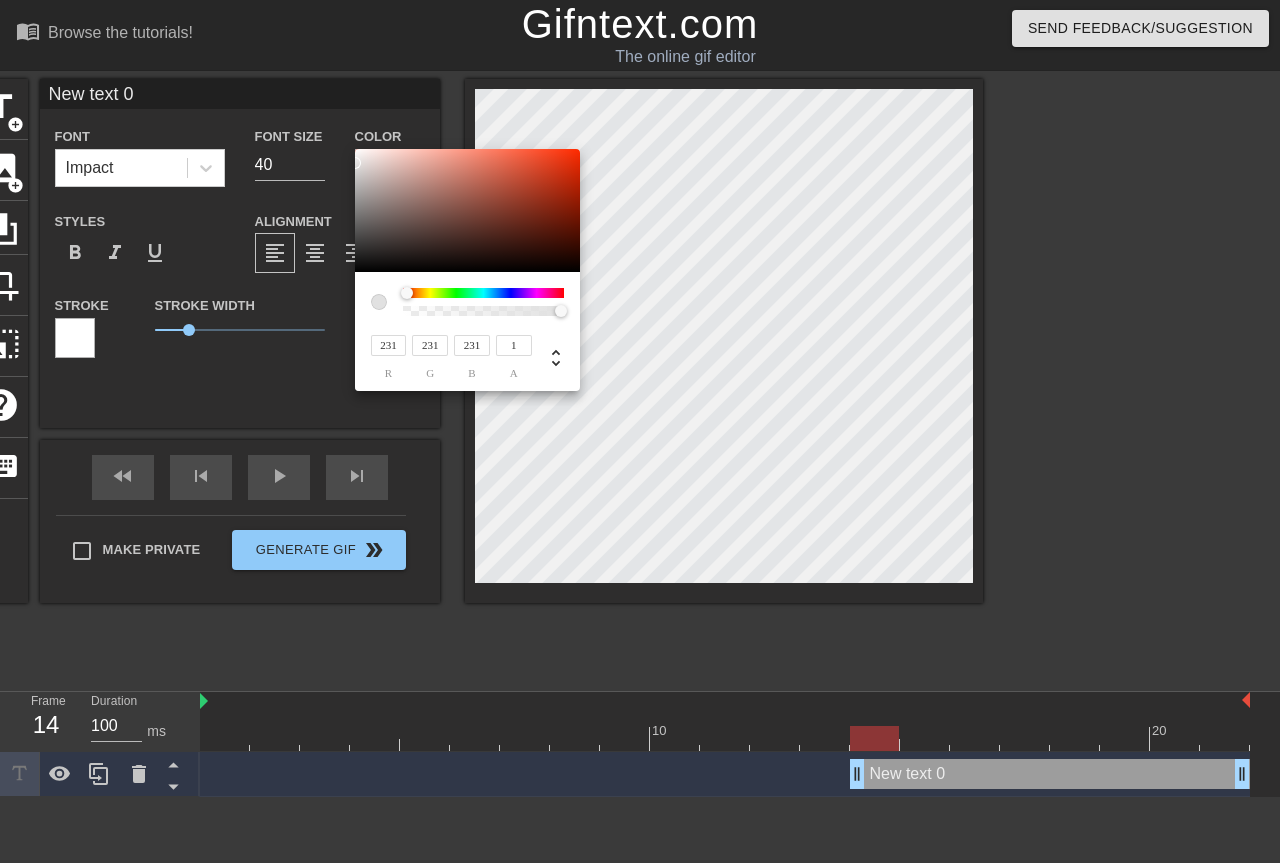 type on "233" 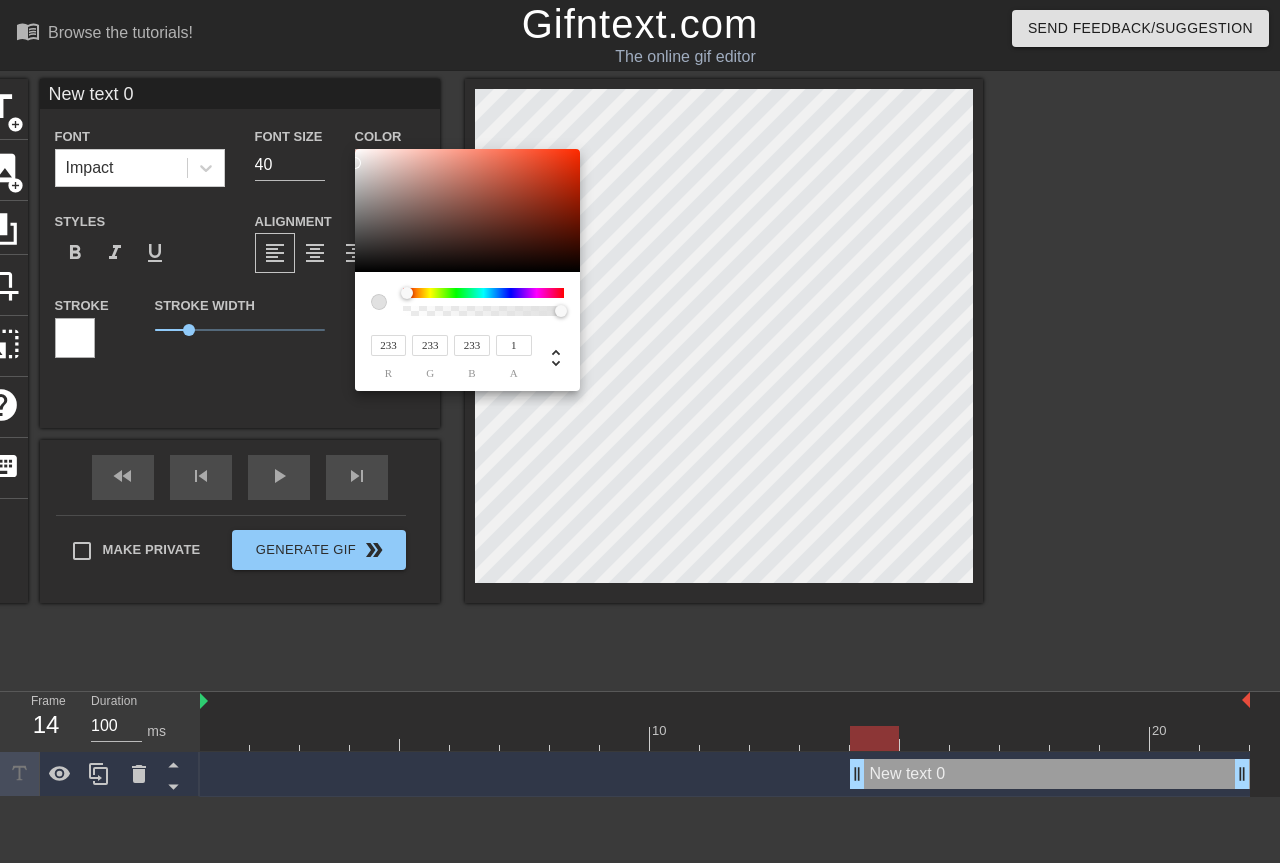 type on "235" 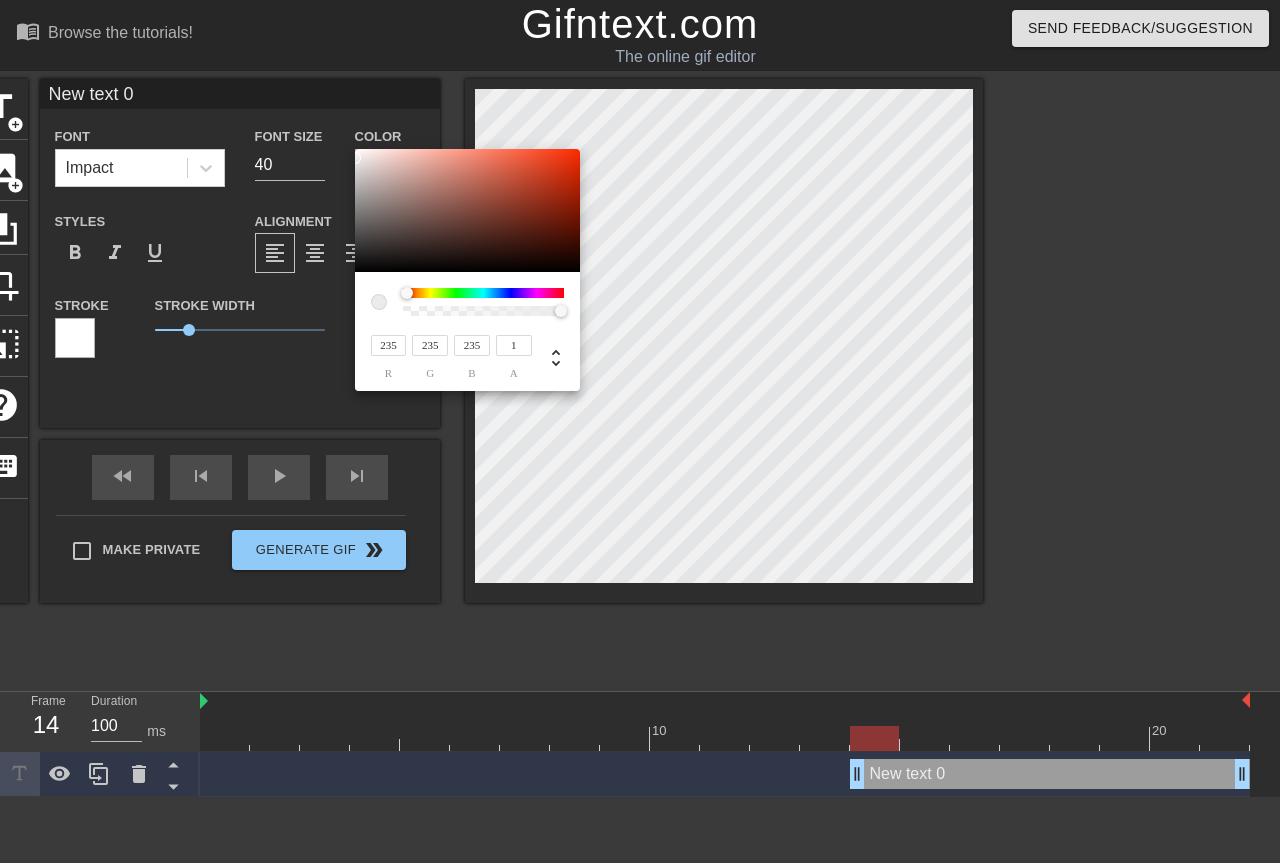 type on "248" 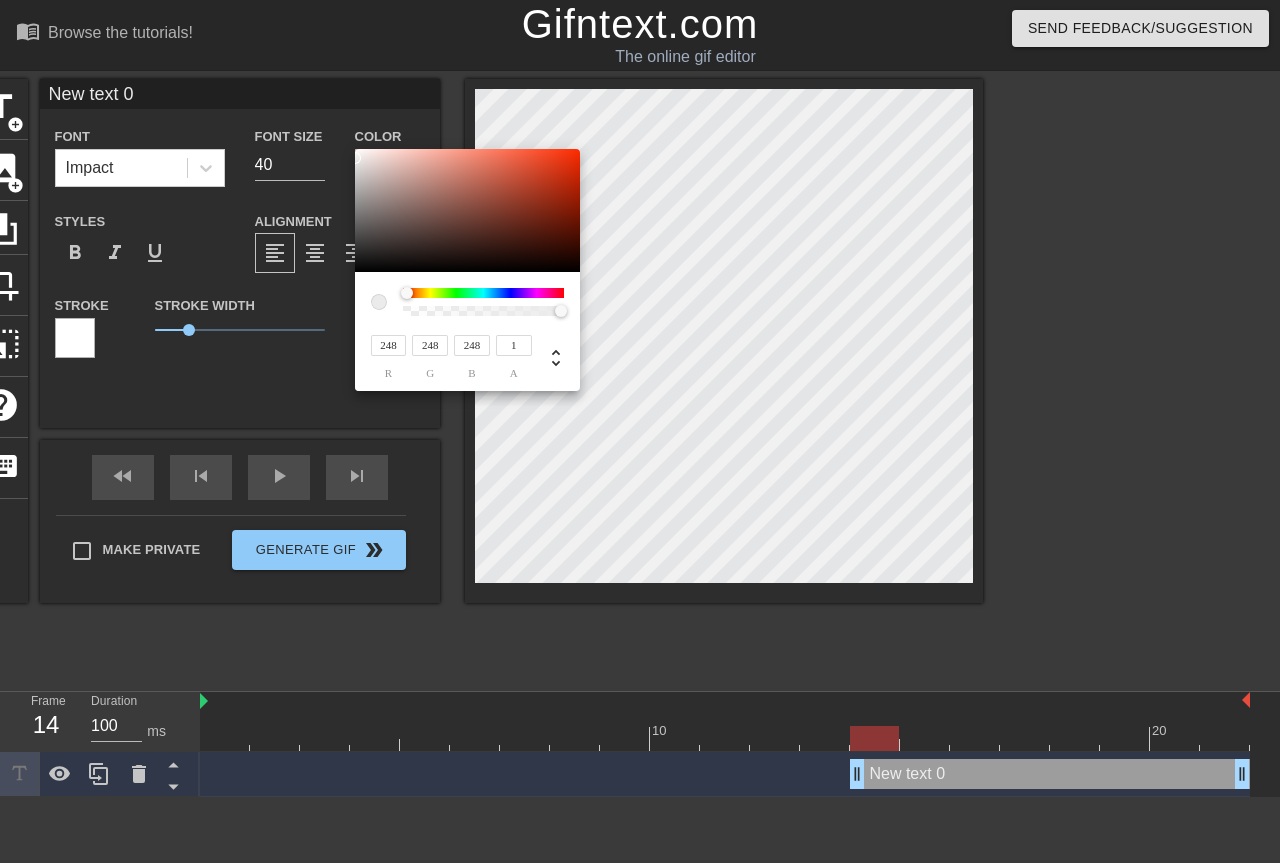 type on "255" 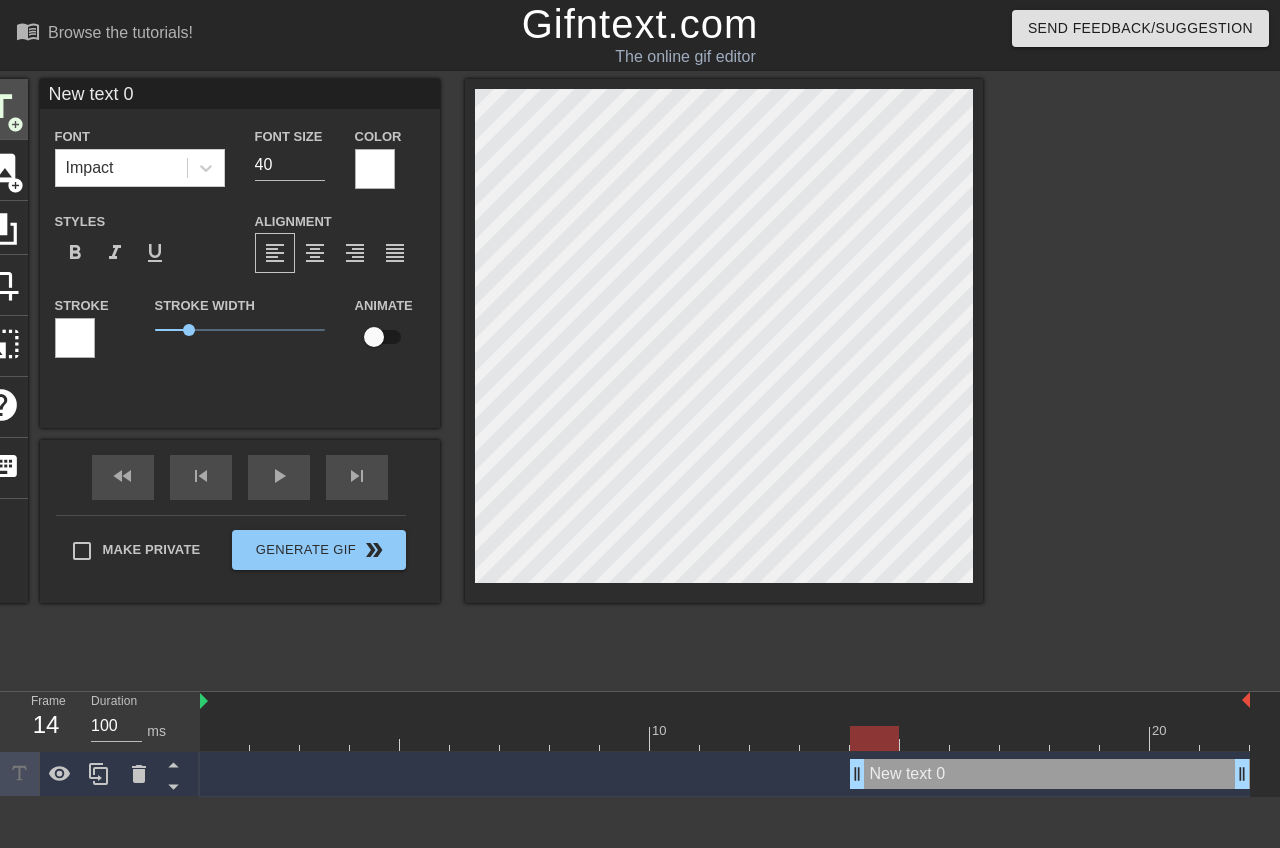 drag, startPoint x: 160, startPoint y: 98, endPoint x: 0, endPoint y: 95, distance: 160.02812 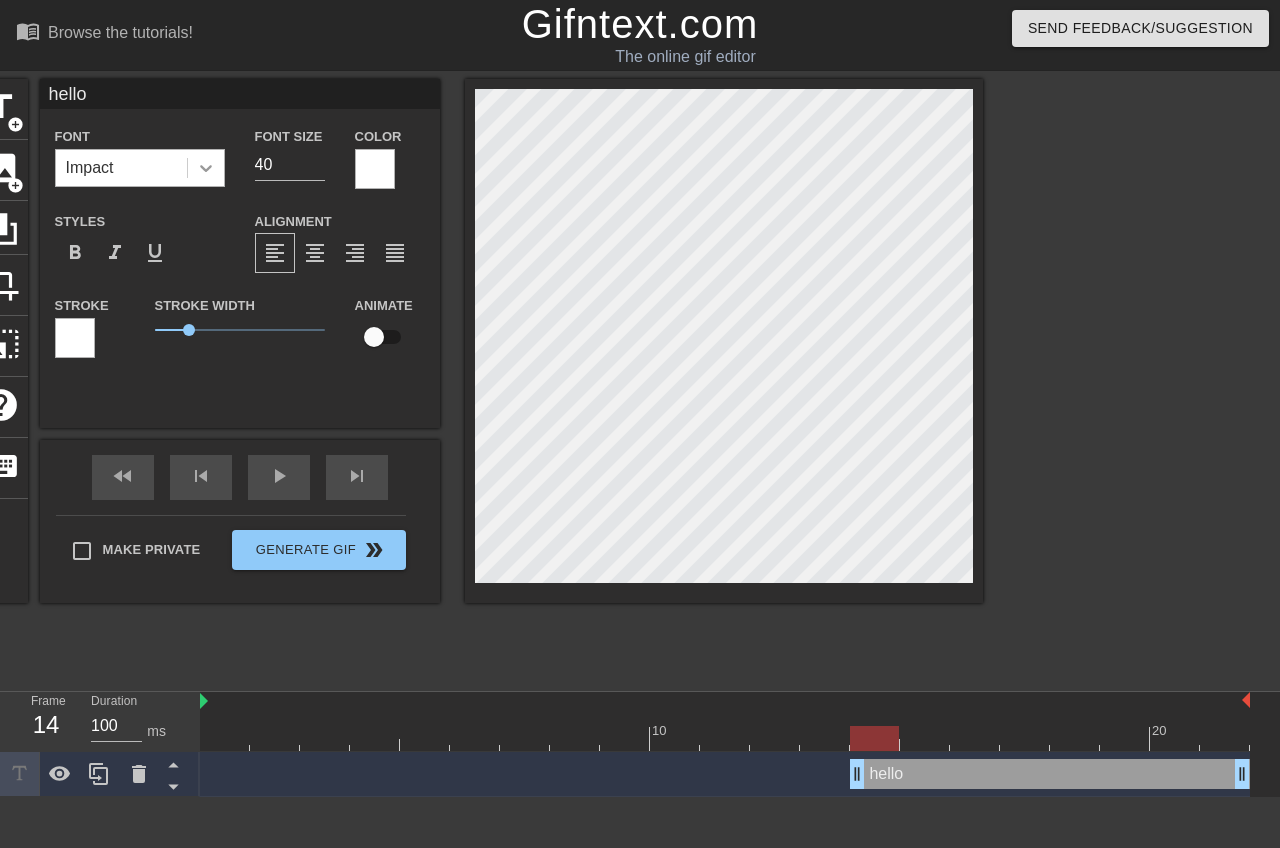 type on "hello" 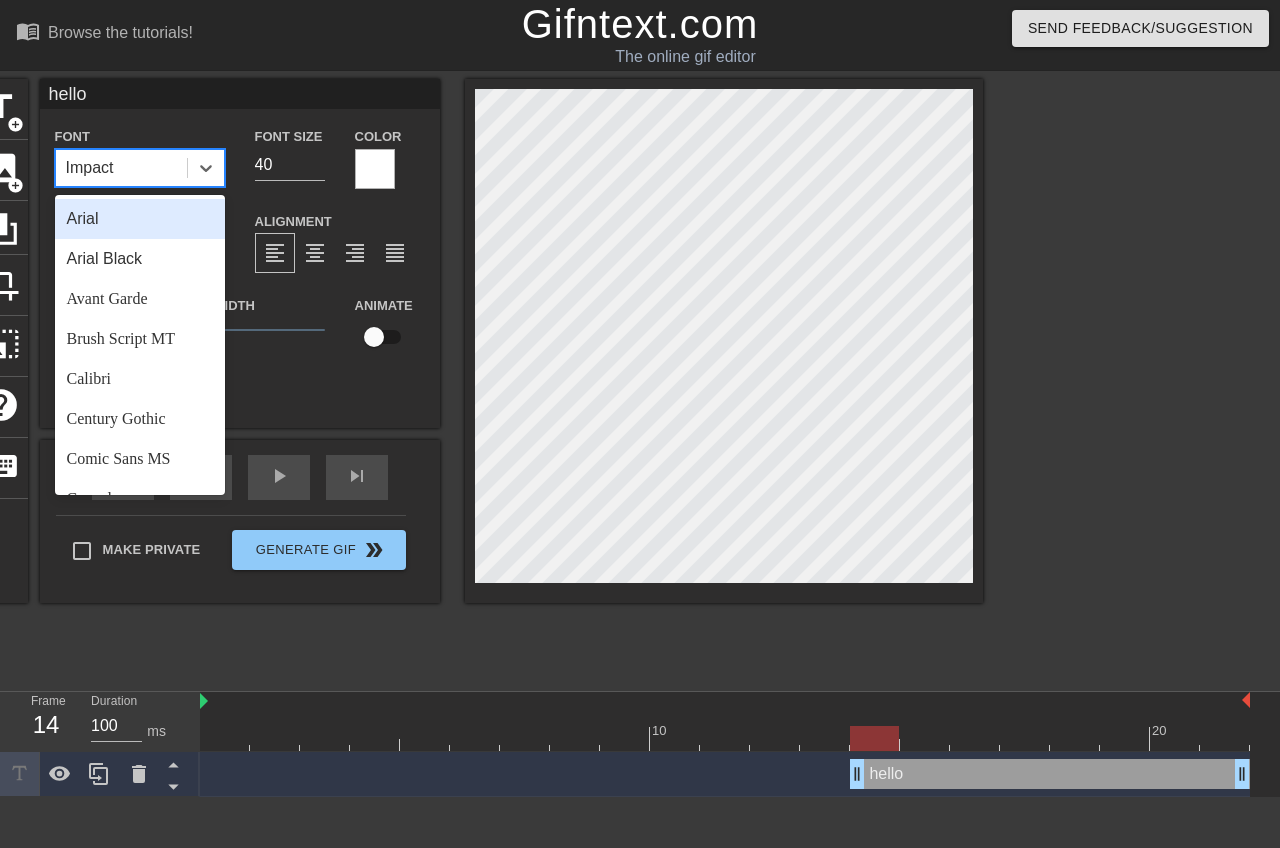 click on "Arial" at bounding box center [140, 219] 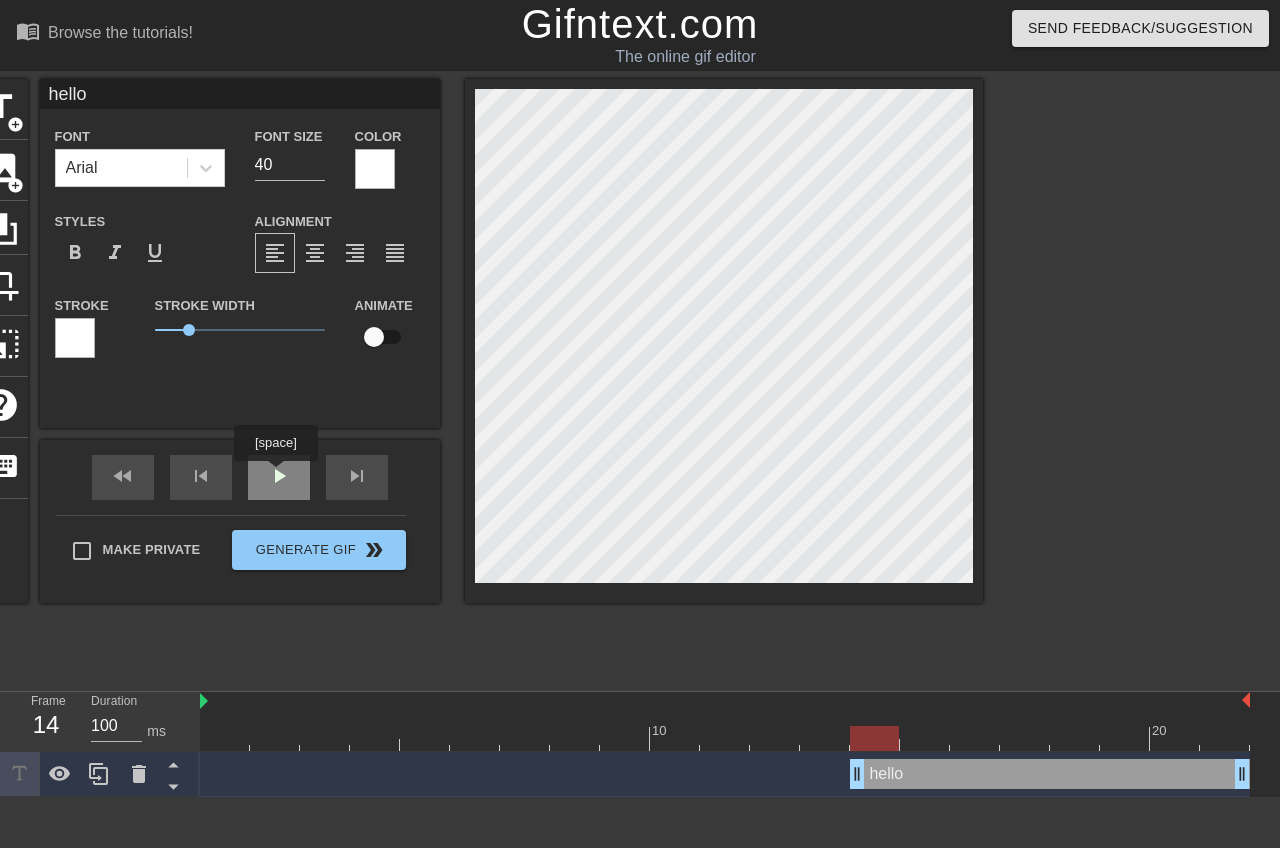 click on "play_arrow" at bounding box center [279, 476] 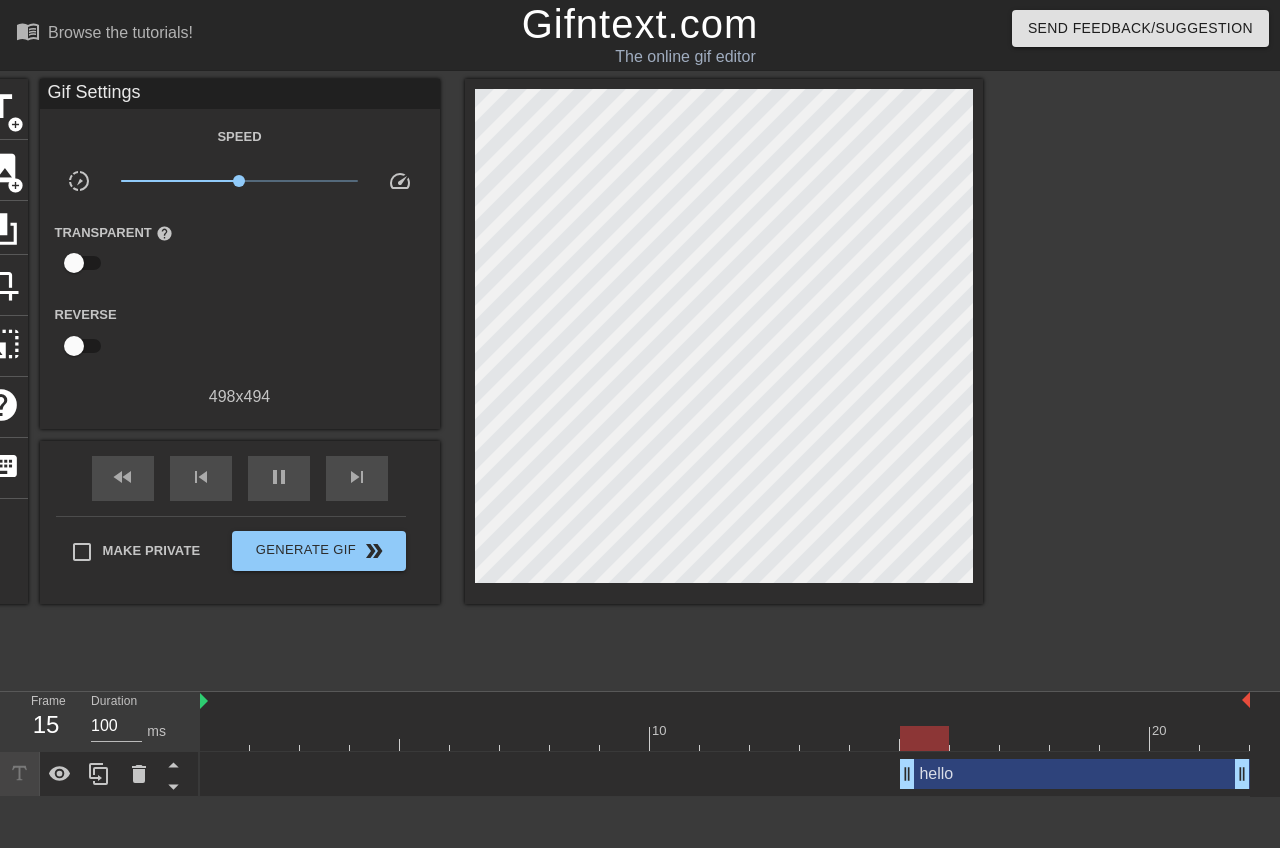 drag, startPoint x: 854, startPoint y: 779, endPoint x: 918, endPoint y: 780, distance: 64.00781 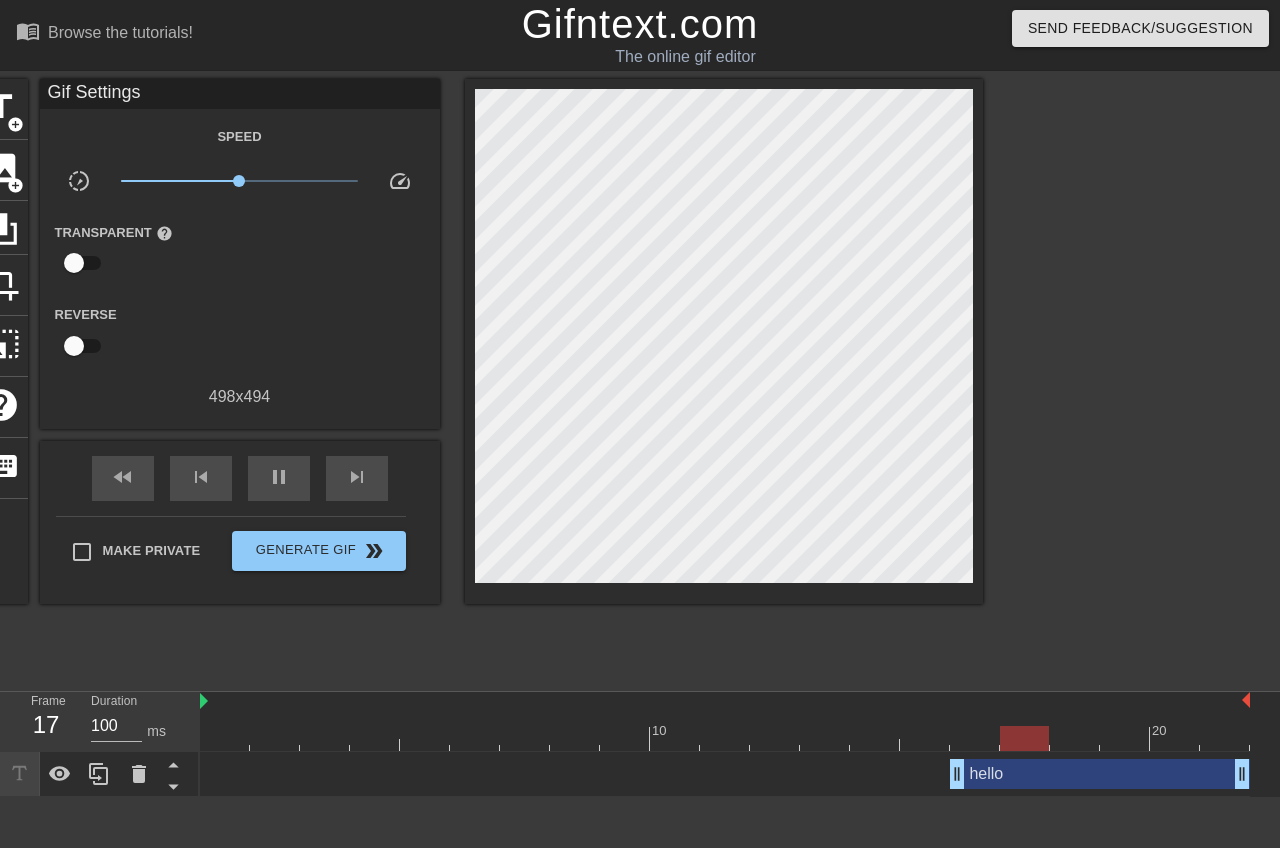 drag, startPoint x: 908, startPoint y: 773, endPoint x: 938, endPoint y: 775, distance: 30.066593 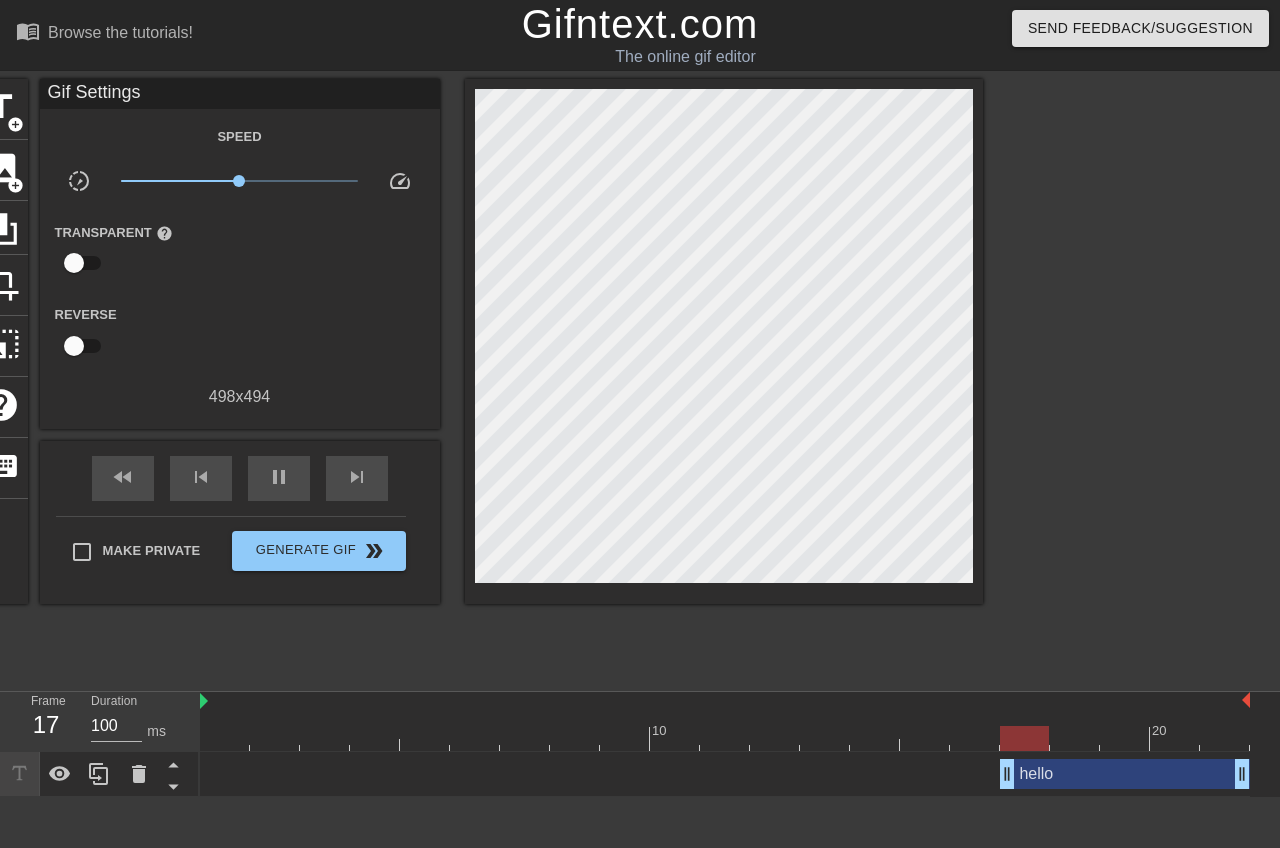 drag, startPoint x: 954, startPoint y: 772, endPoint x: 996, endPoint y: 772, distance: 42 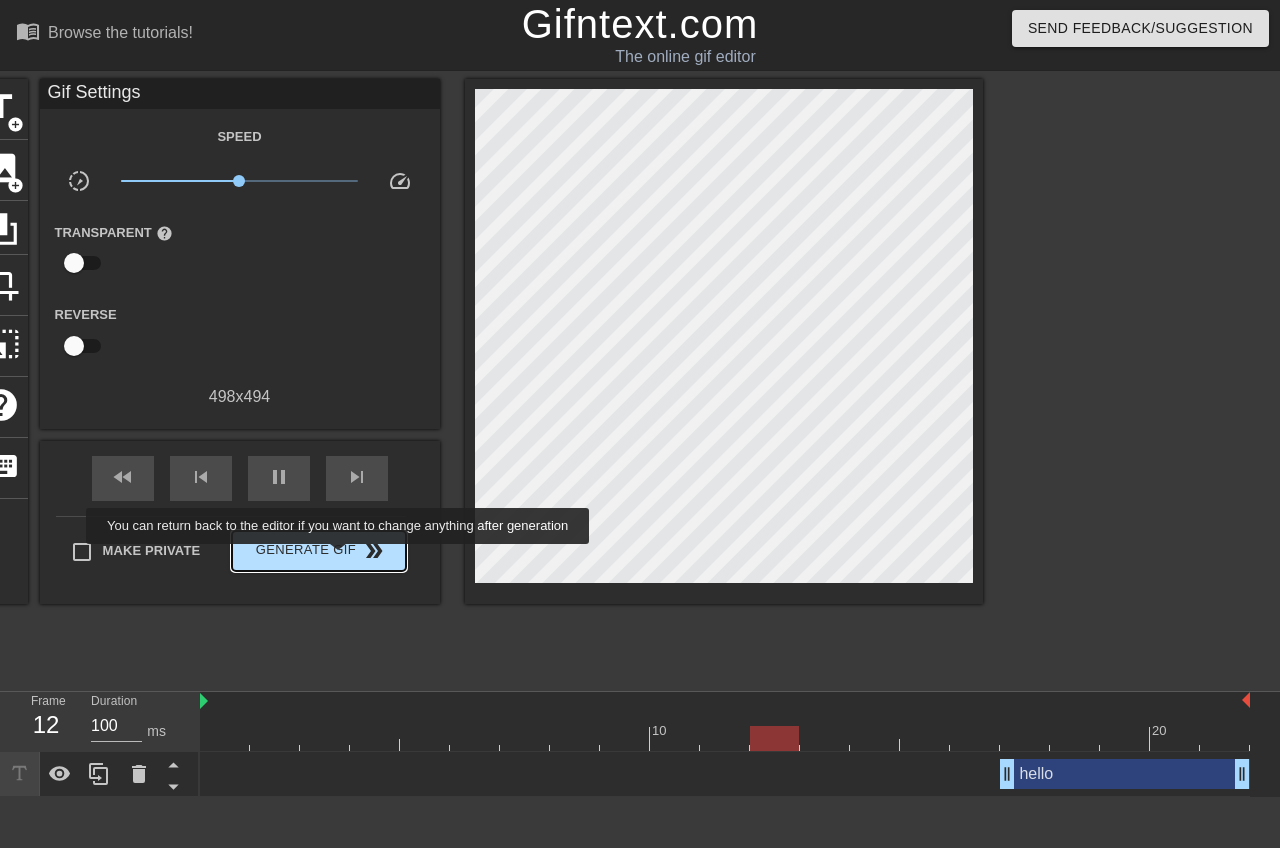 click on "Generate Gif double_arrow" at bounding box center [318, 551] 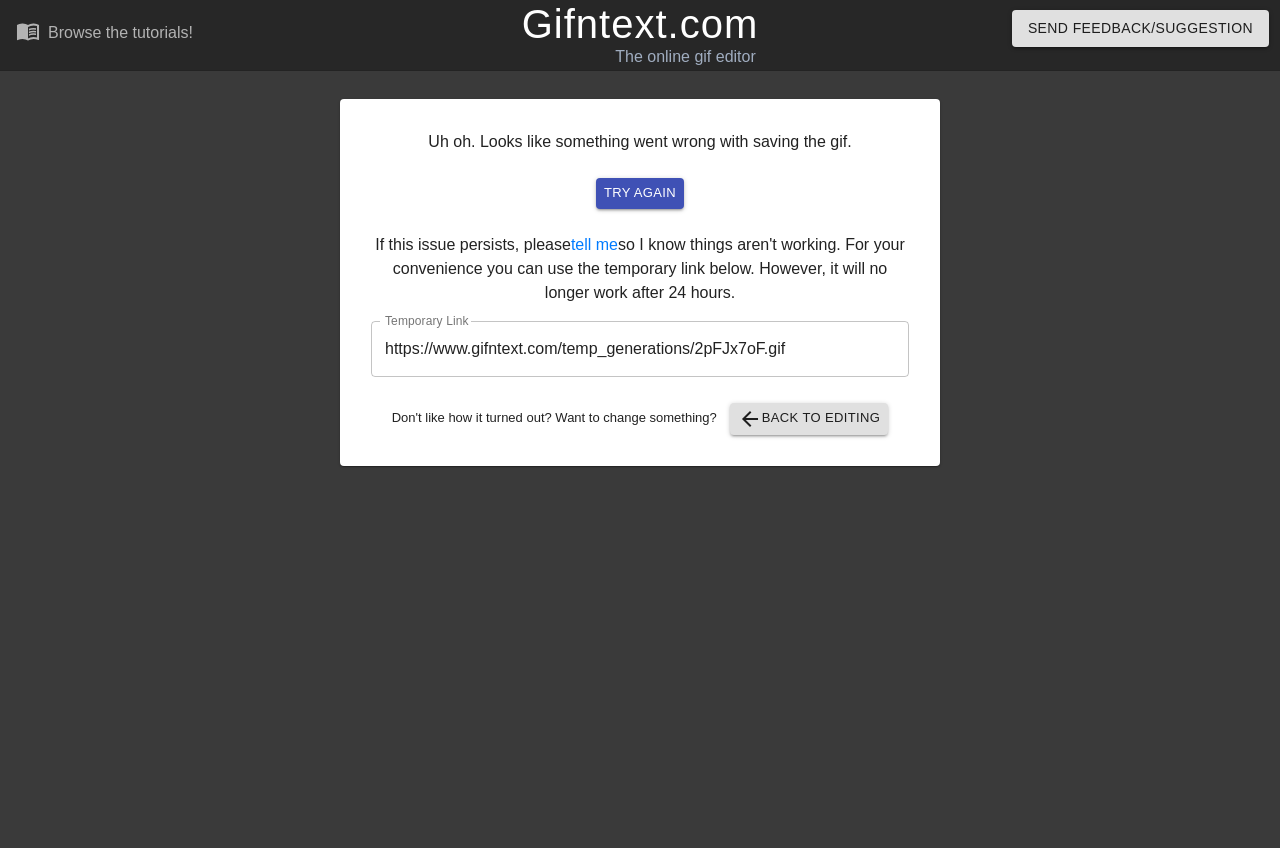 drag, startPoint x: 227, startPoint y: 357, endPoint x: 163, endPoint y: 350, distance: 64.381676 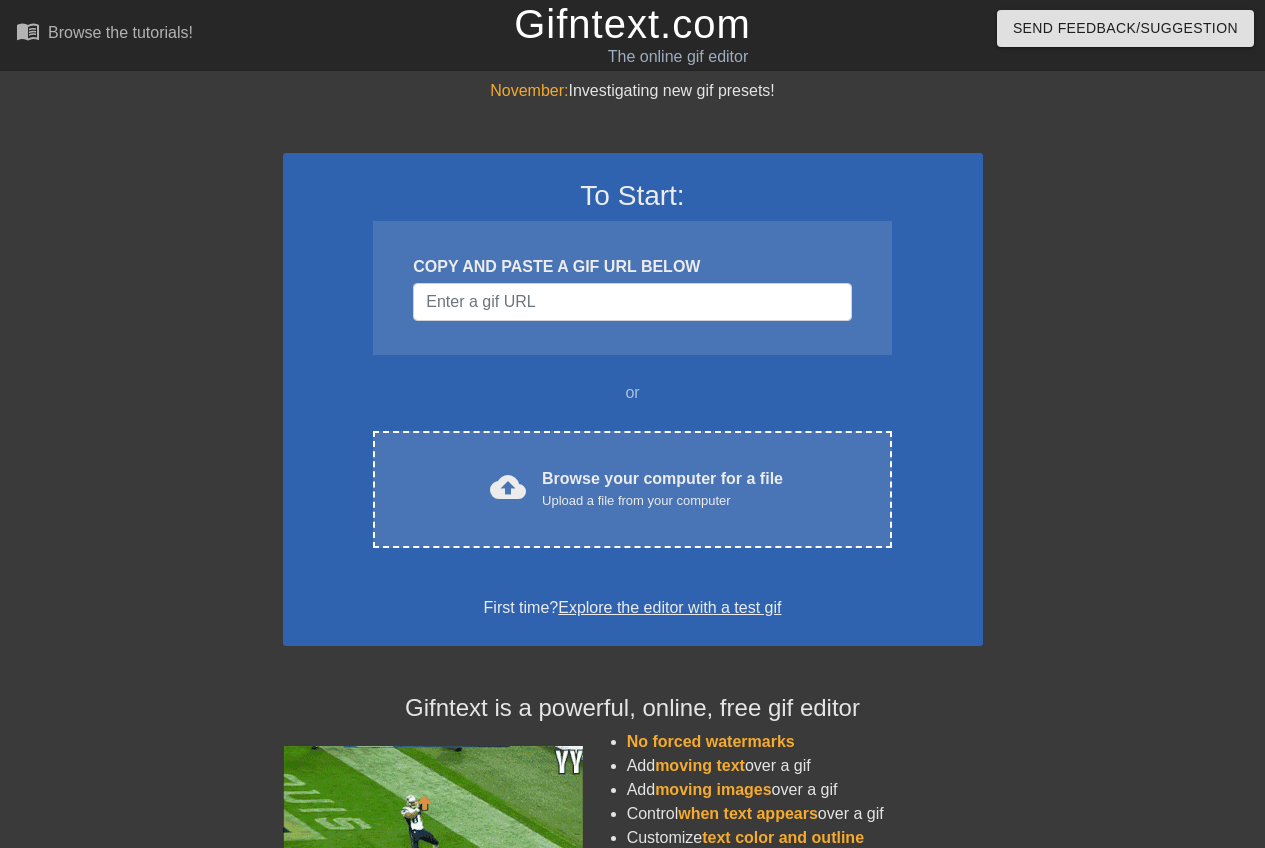 scroll, scrollTop: 0, scrollLeft: 0, axis: both 